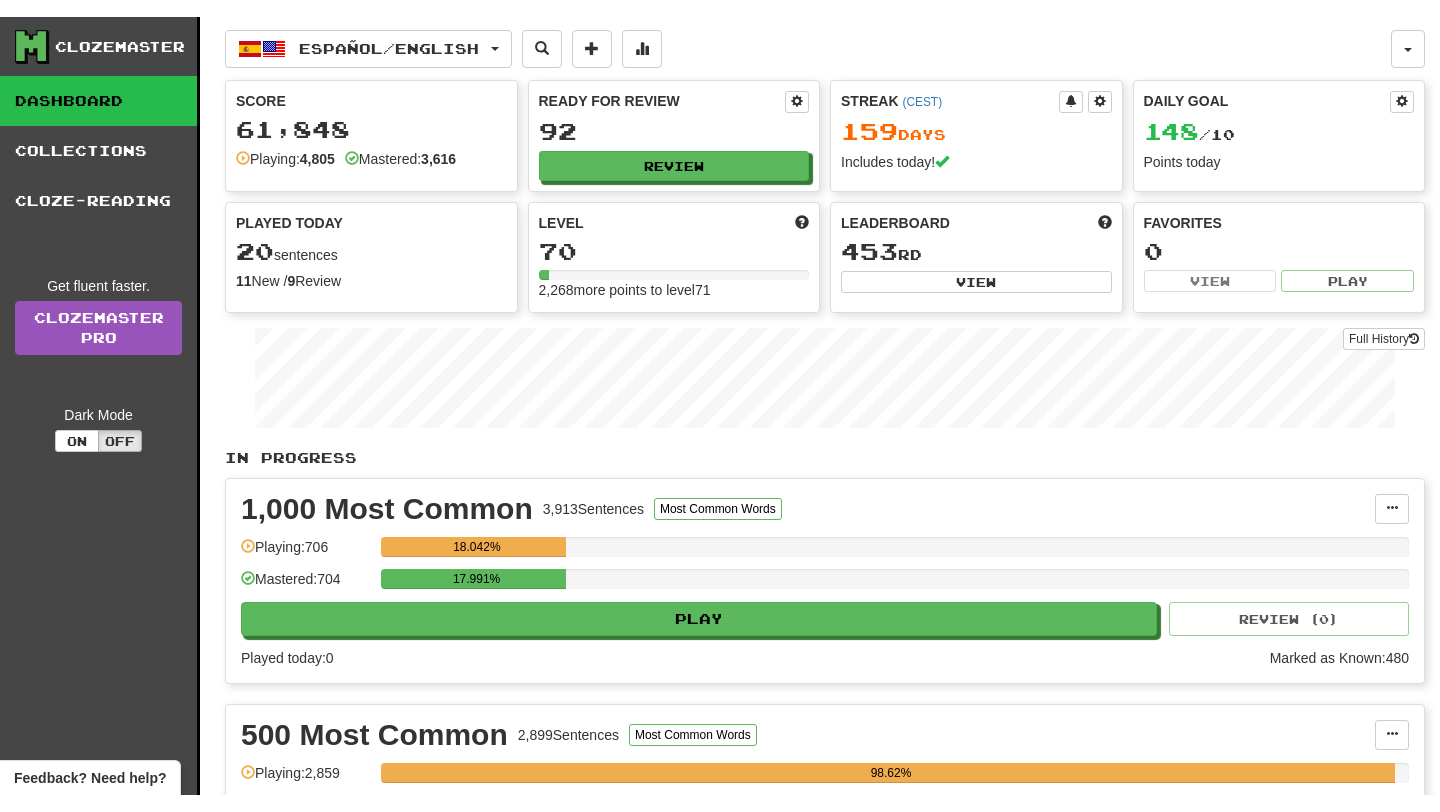 scroll, scrollTop: 0, scrollLeft: 0, axis: both 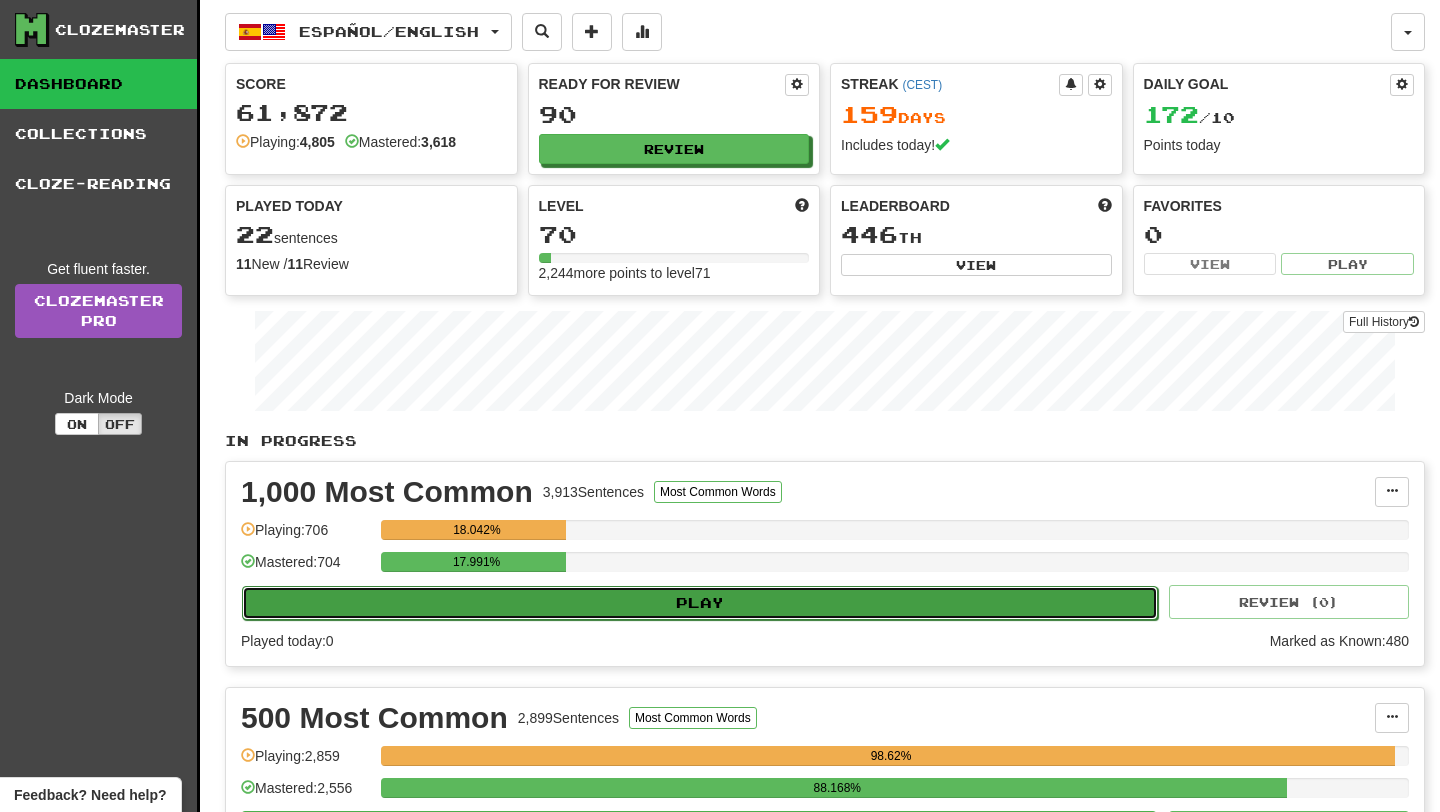 click on "Play" at bounding box center [700, 603] 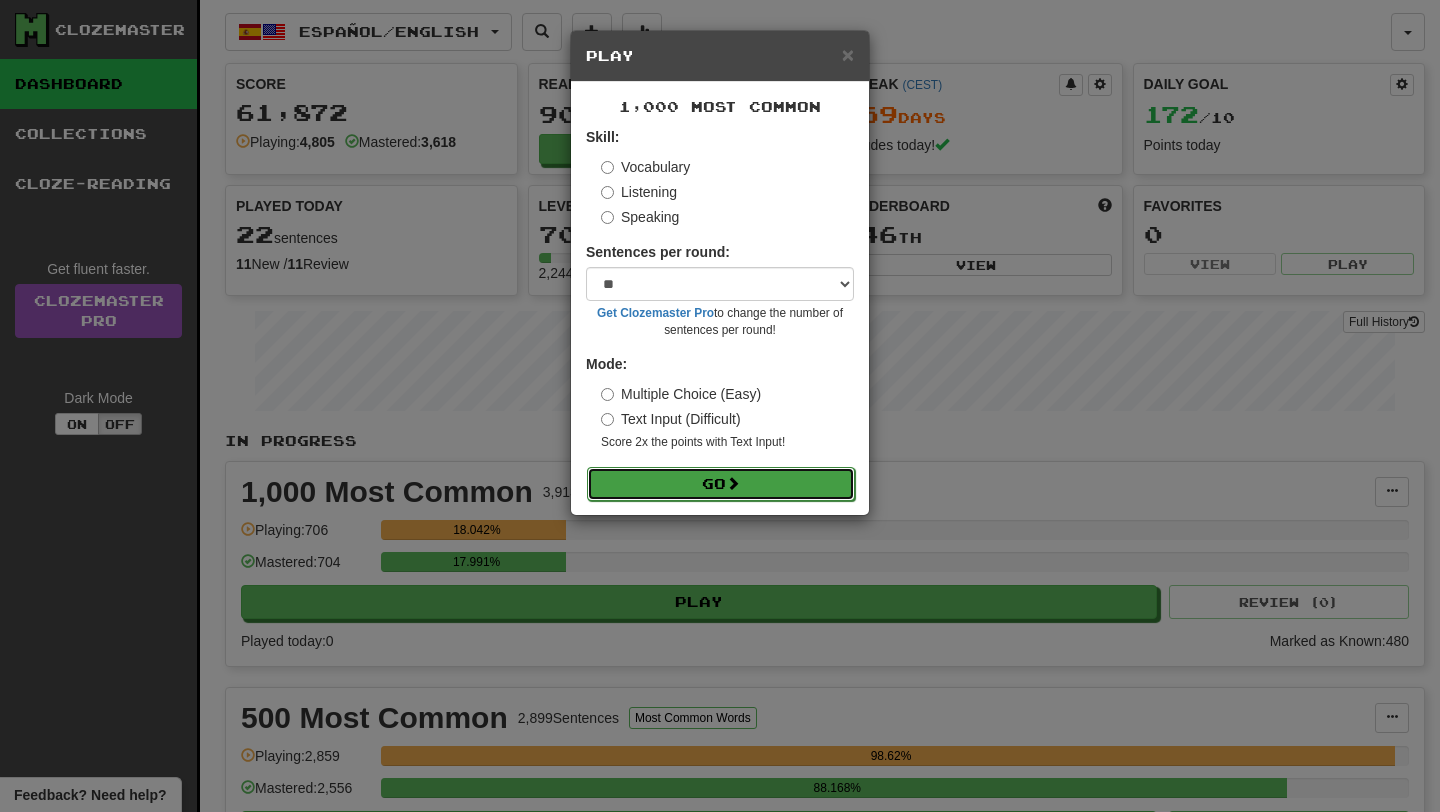 click on "Go" at bounding box center [721, 484] 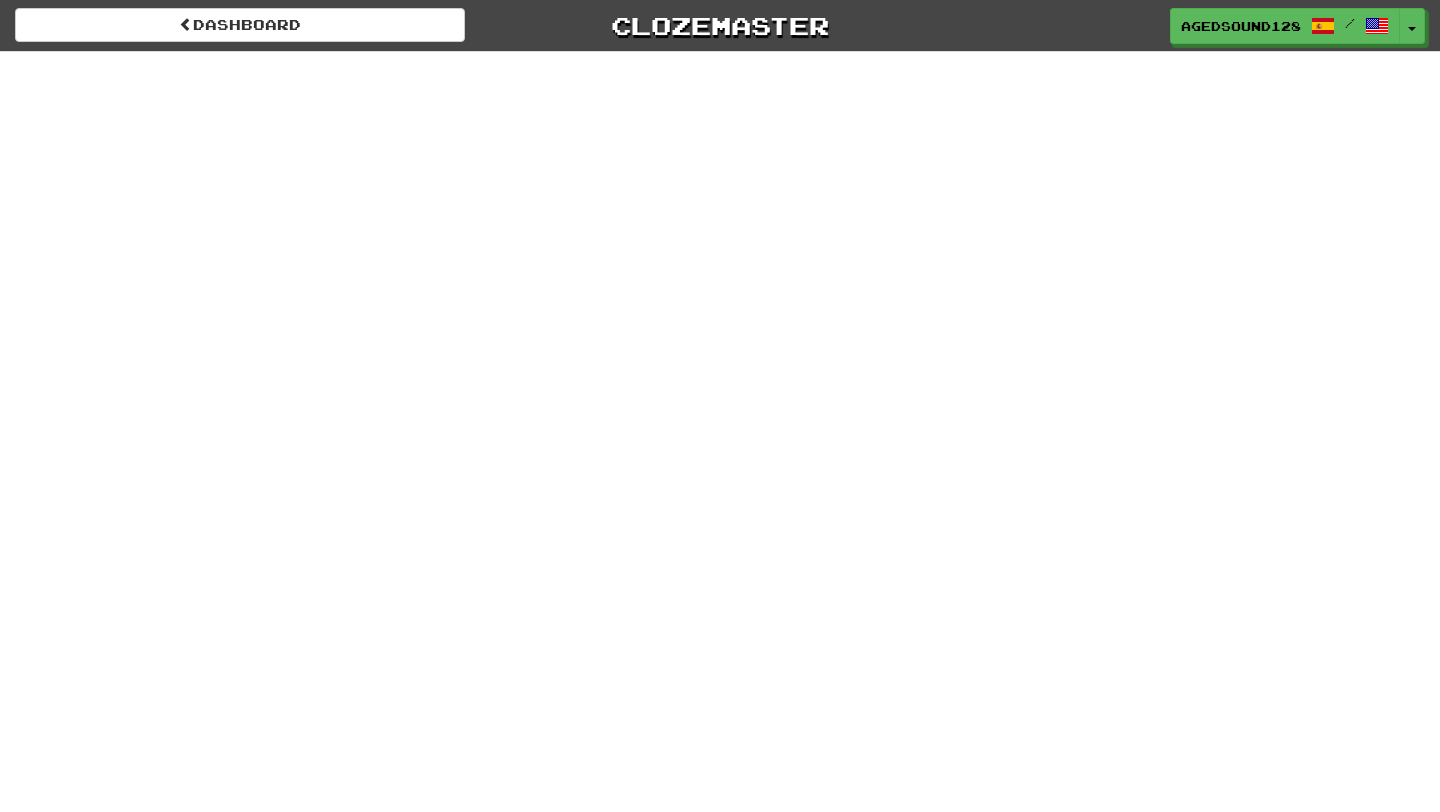 scroll, scrollTop: 0, scrollLeft: 0, axis: both 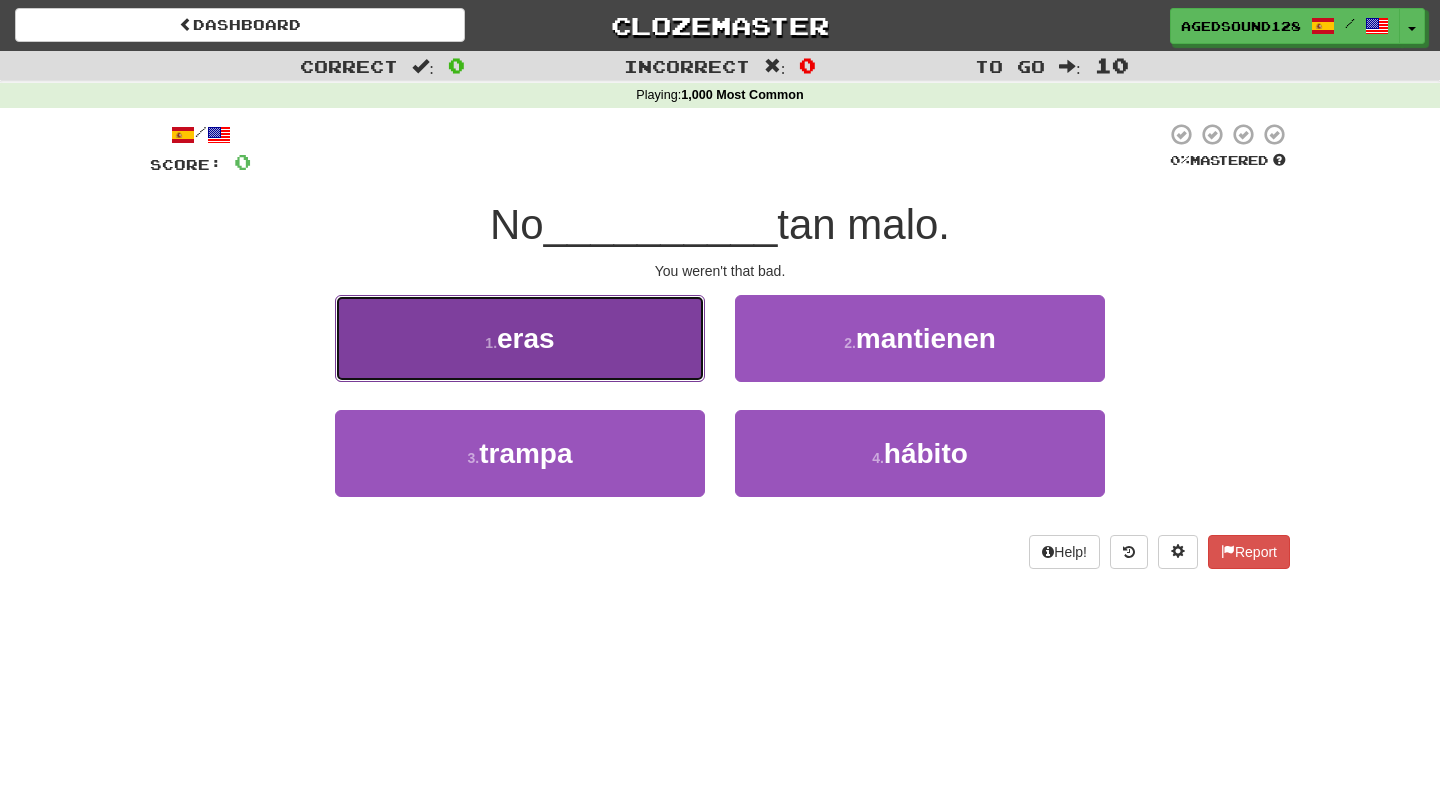 click on "1 .  eras" at bounding box center (520, 338) 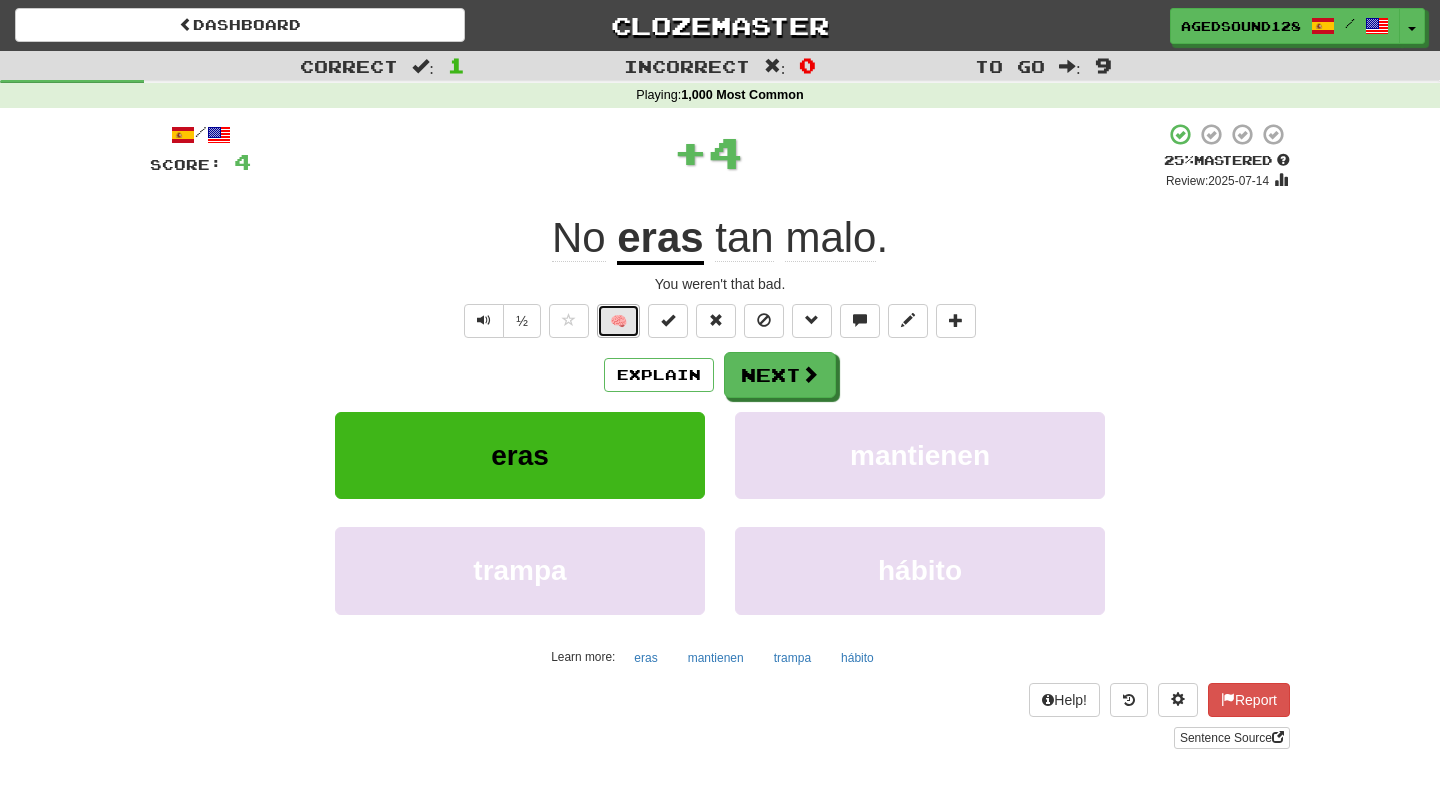 click on "🧠" at bounding box center (618, 321) 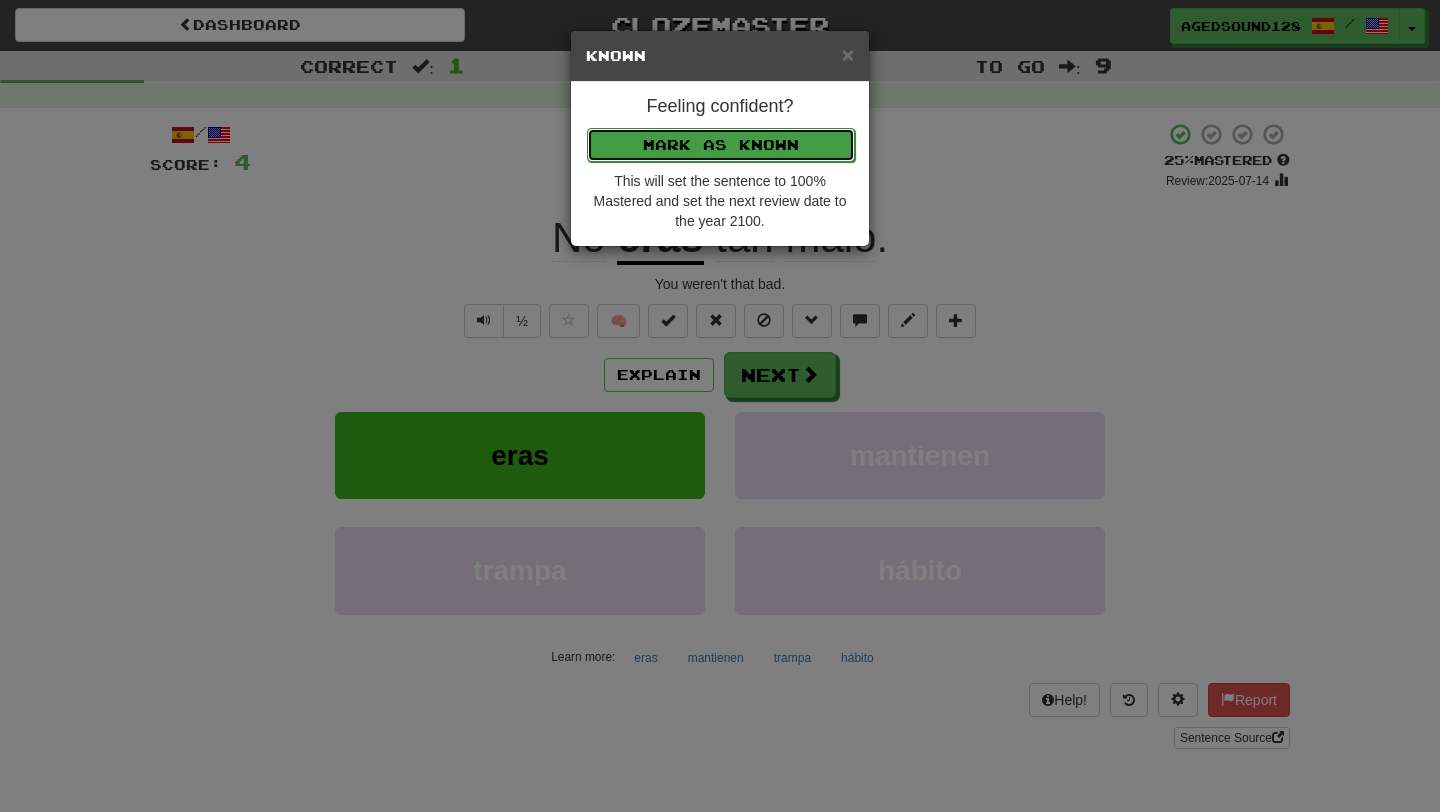 click on "Mark as Known" at bounding box center (721, 145) 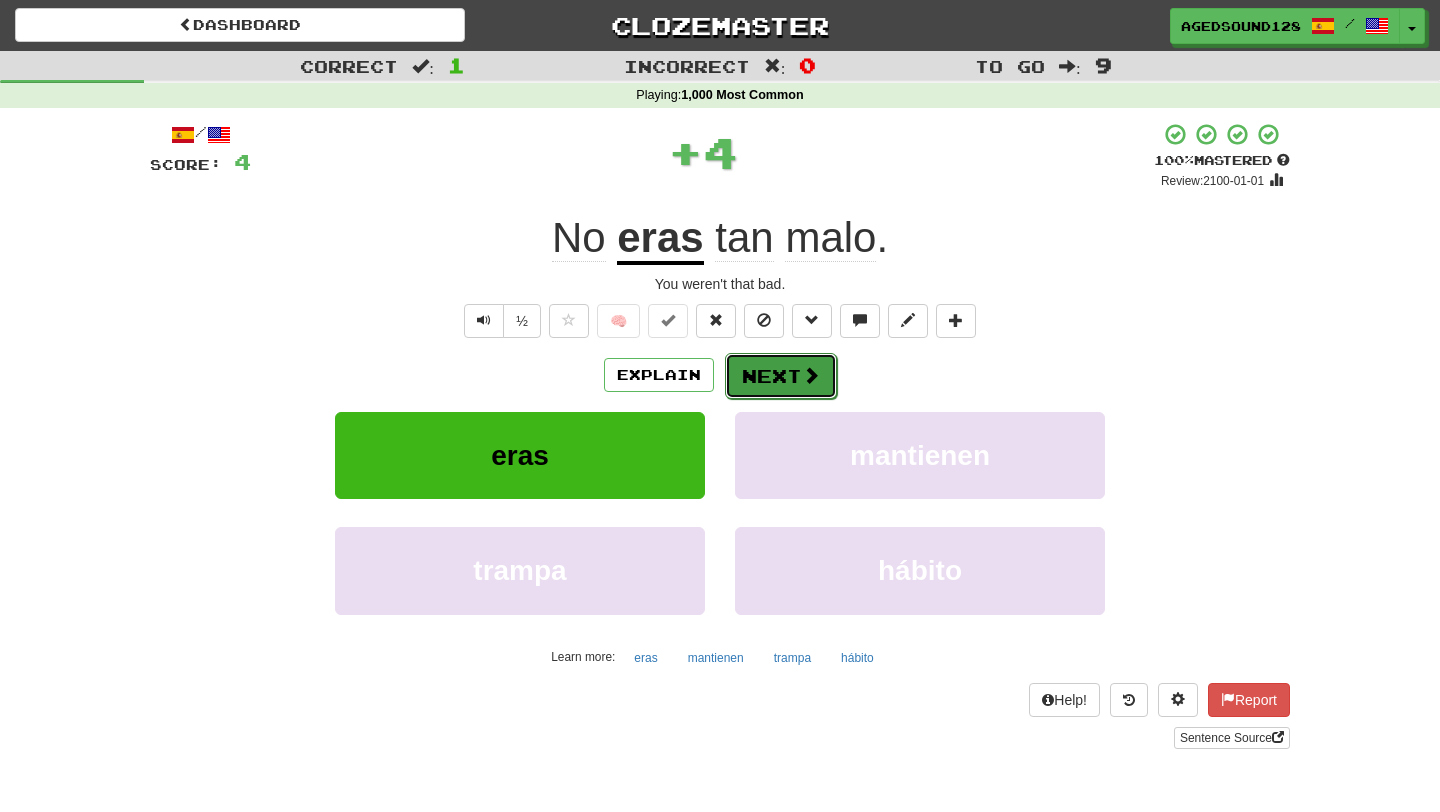 click on "Next" at bounding box center [781, 376] 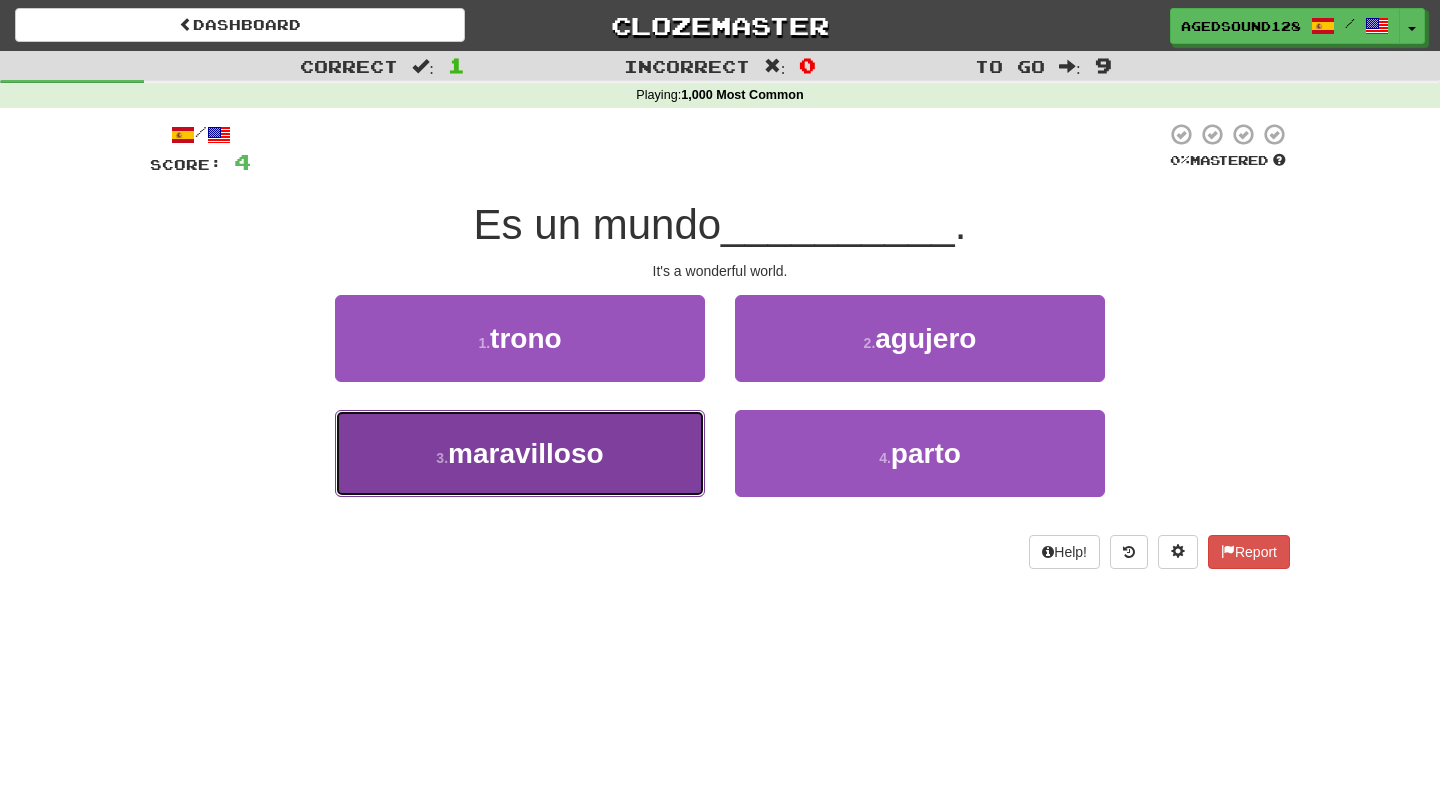 click on "3 .  maravilloso" at bounding box center (520, 453) 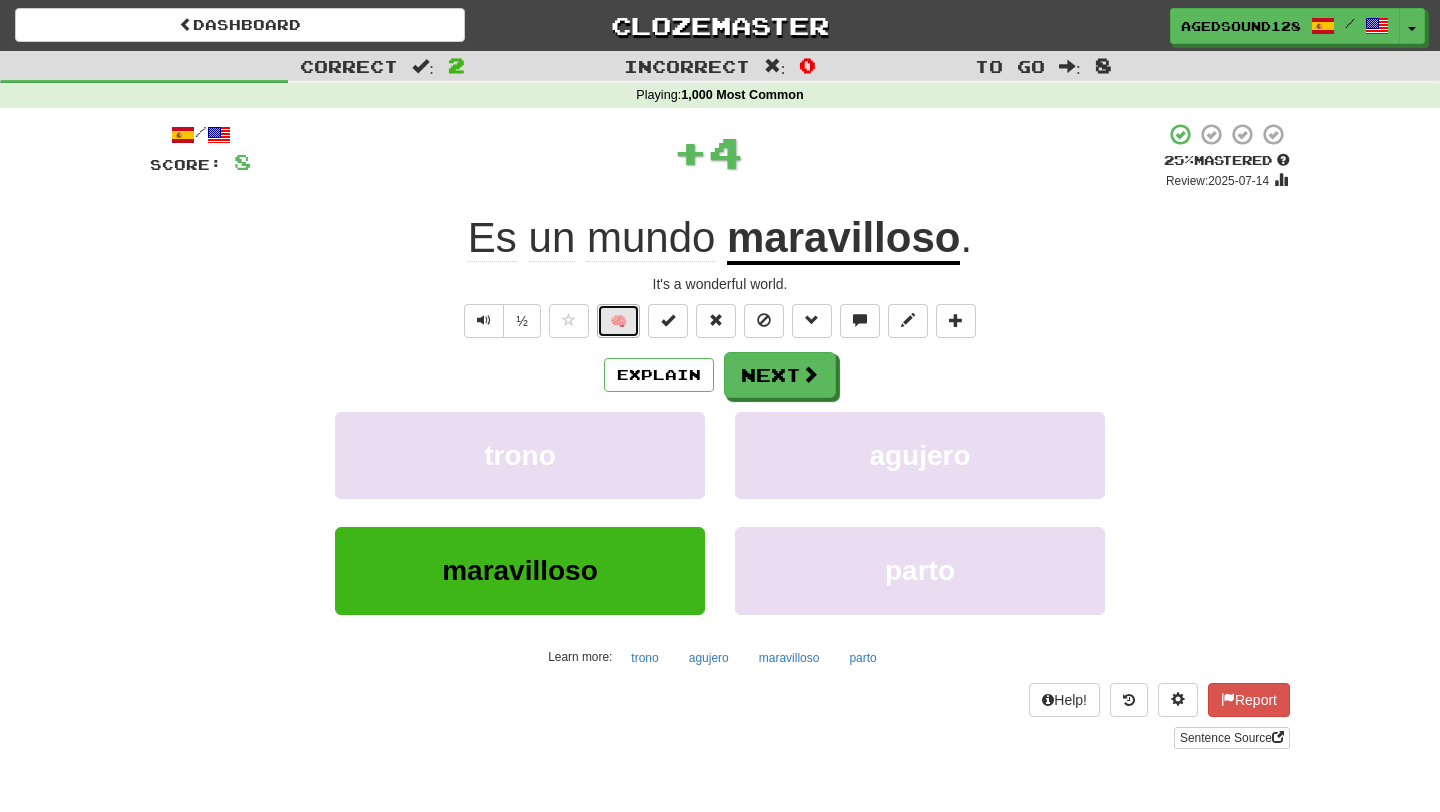 click on "🧠" at bounding box center (618, 321) 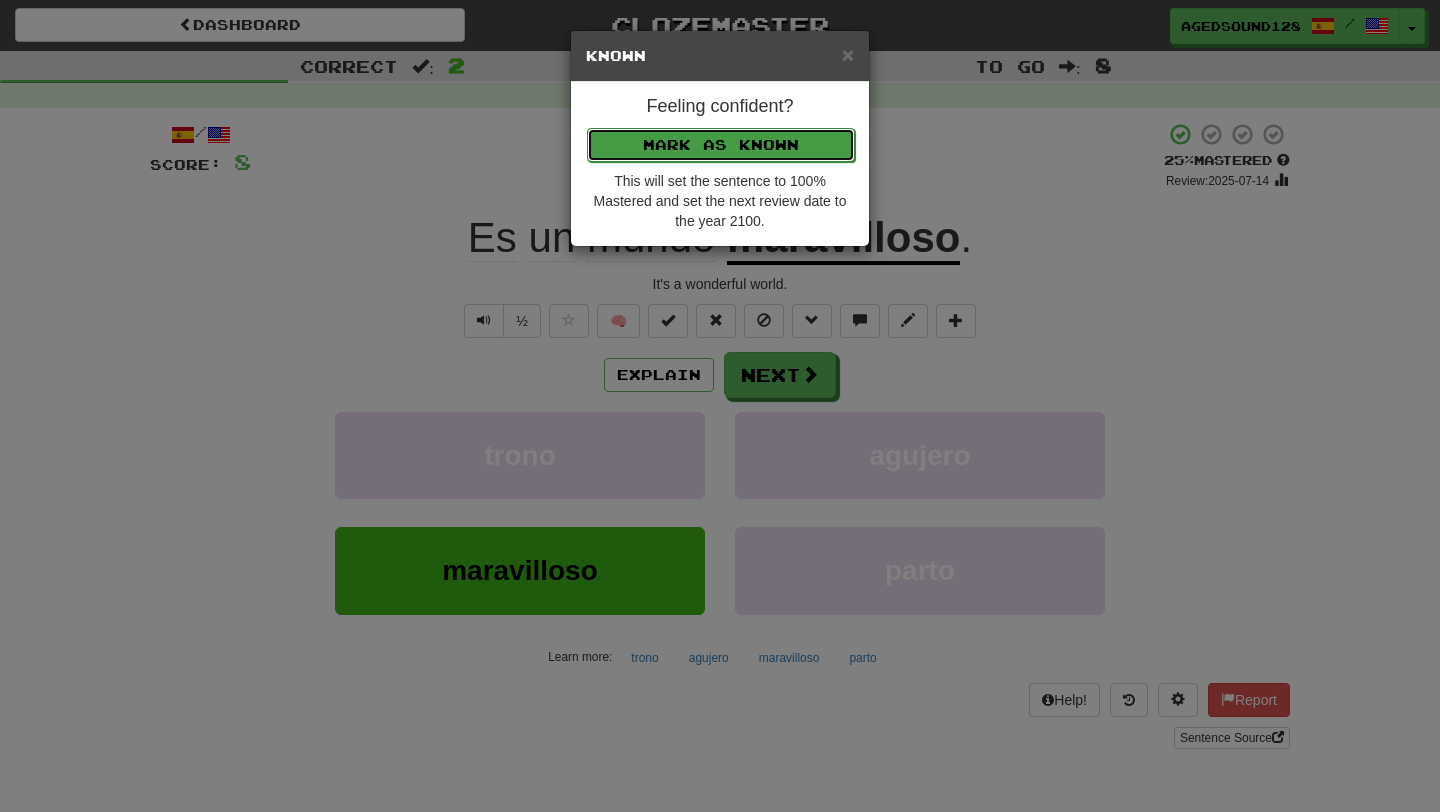 click on "Mark as Known" at bounding box center [721, 145] 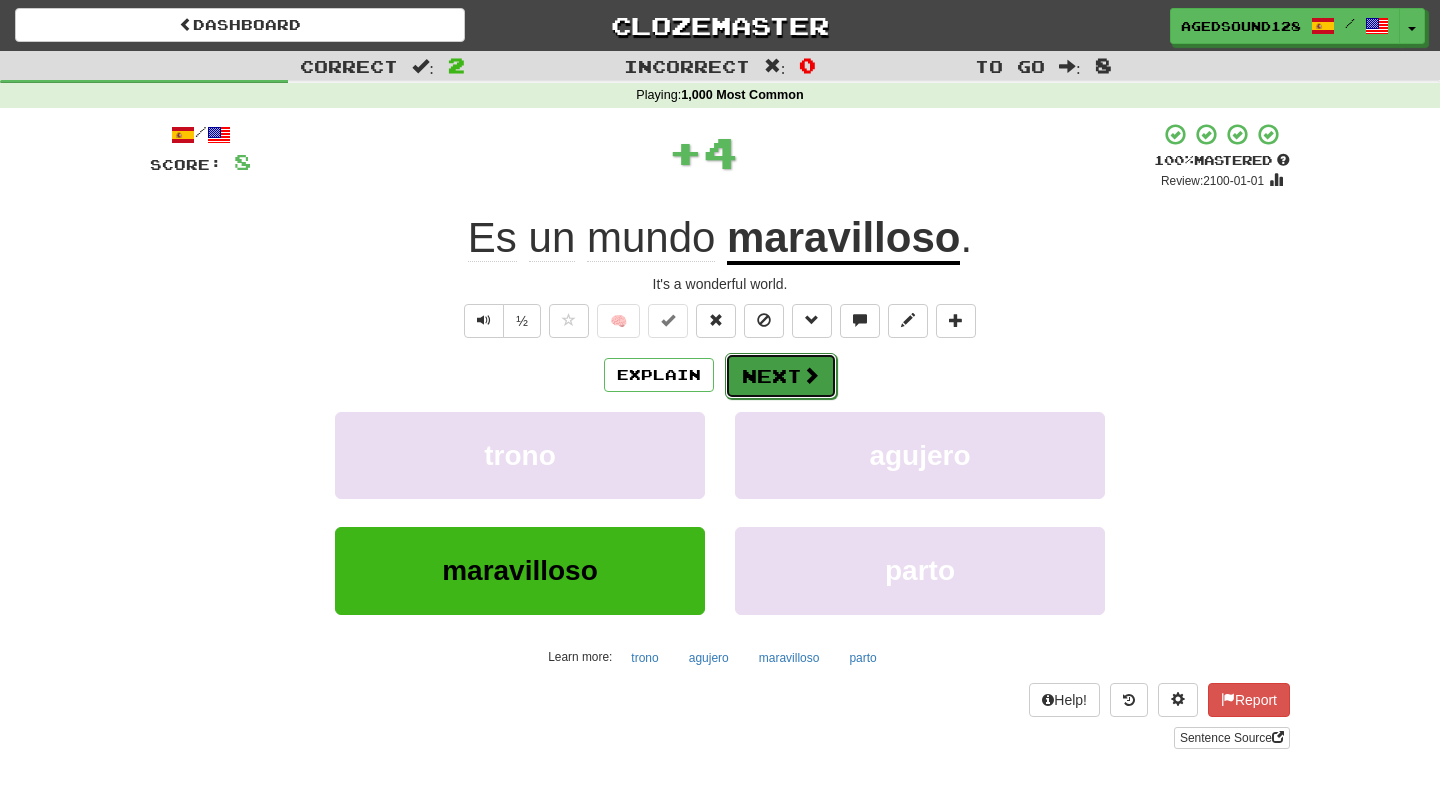 click on "Next" at bounding box center [781, 376] 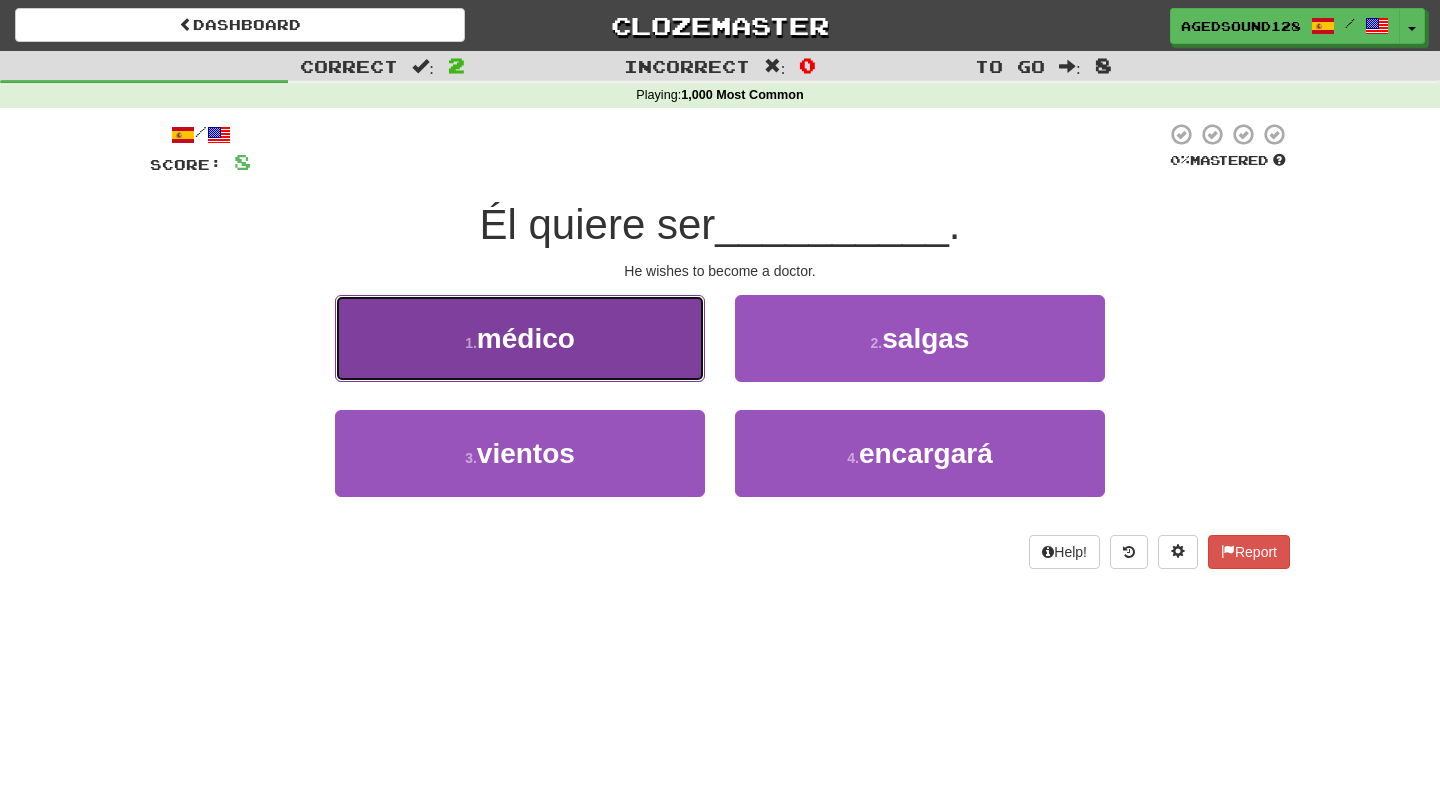 click on "1 .  médico" at bounding box center (520, 338) 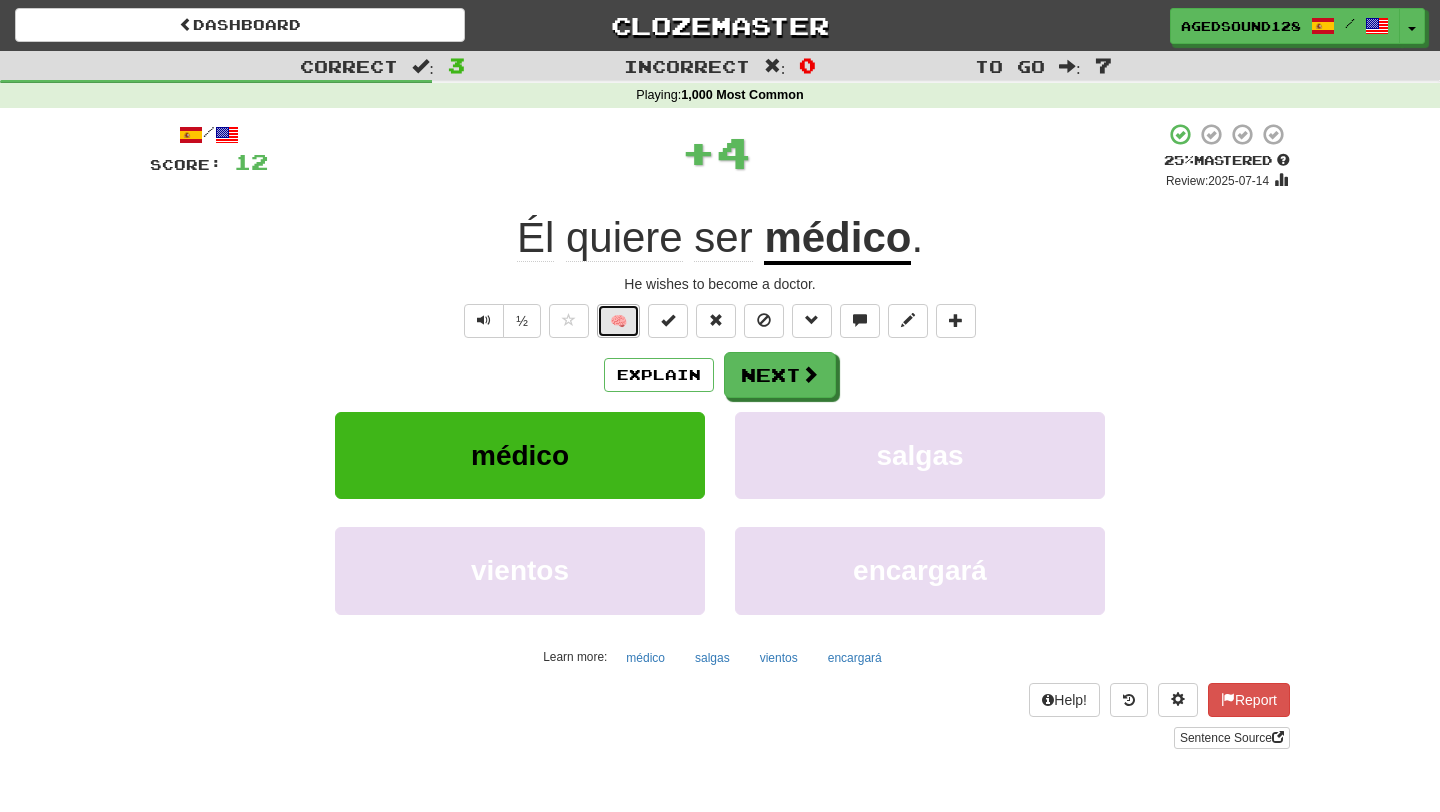 click on "🧠" at bounding box center (618, 321) 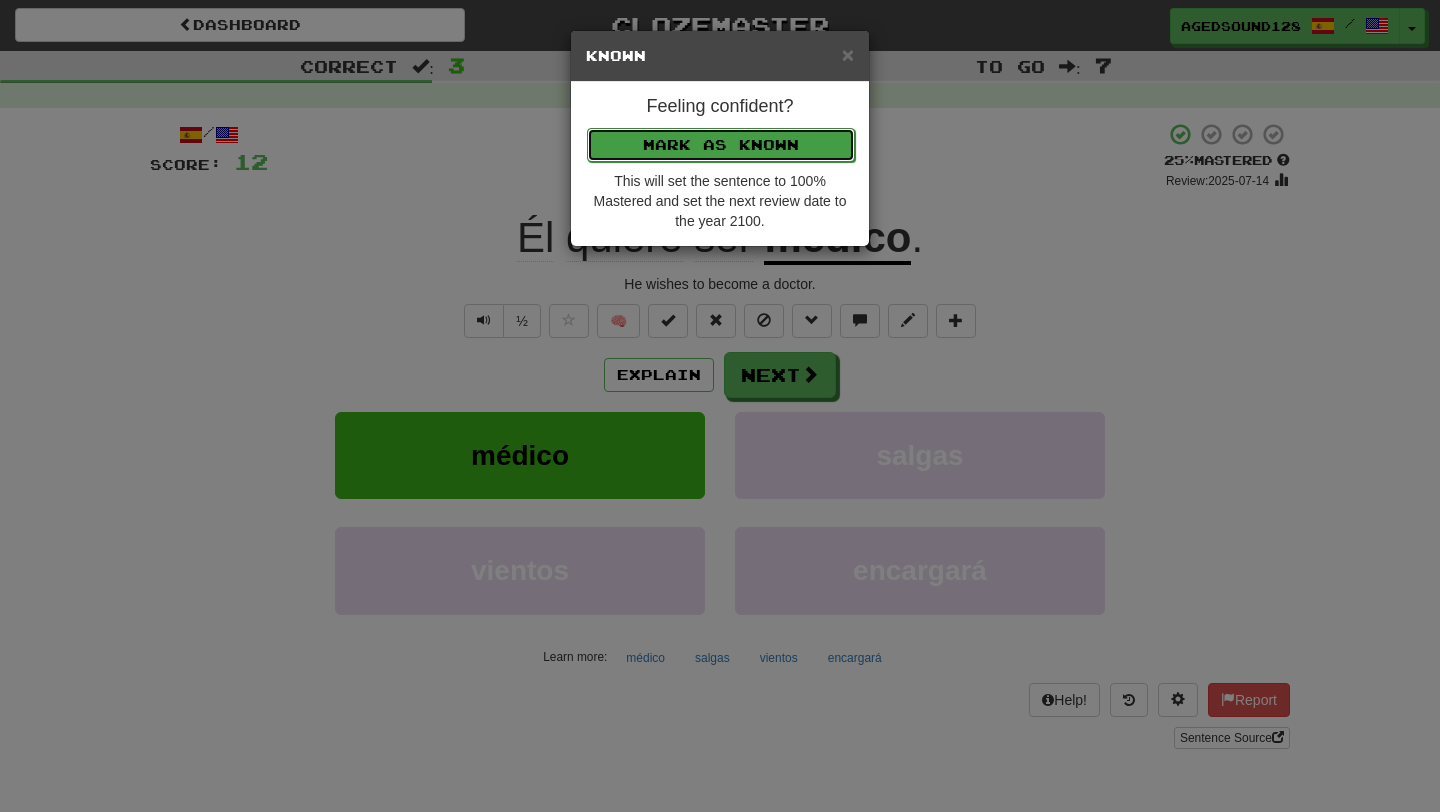 click on "Mark as Known" at bounding box center (721, 145) 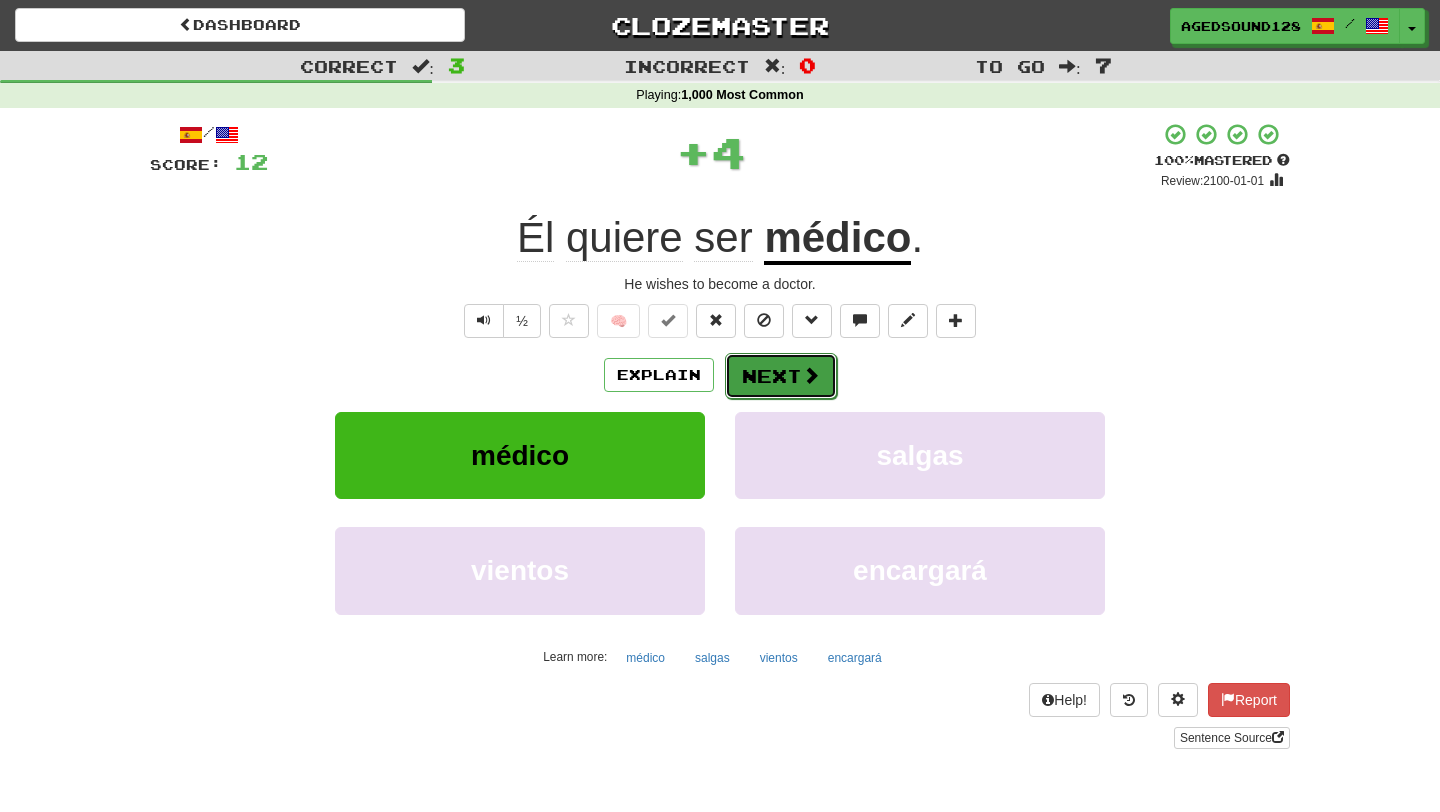 click on "Next" at bounding box center (781, 376) 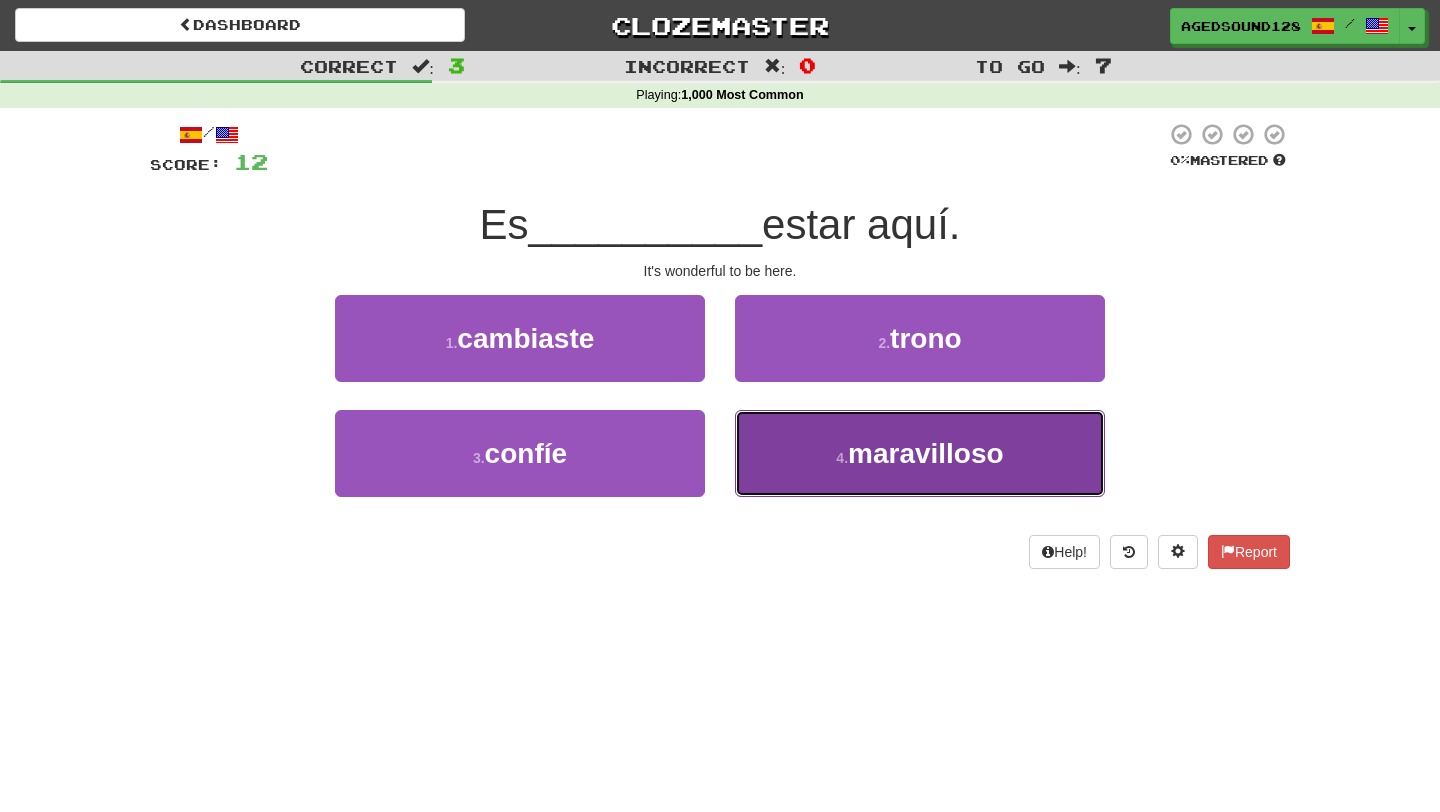 click on "4 .  maravilloso" at bounding box center (920, 453) 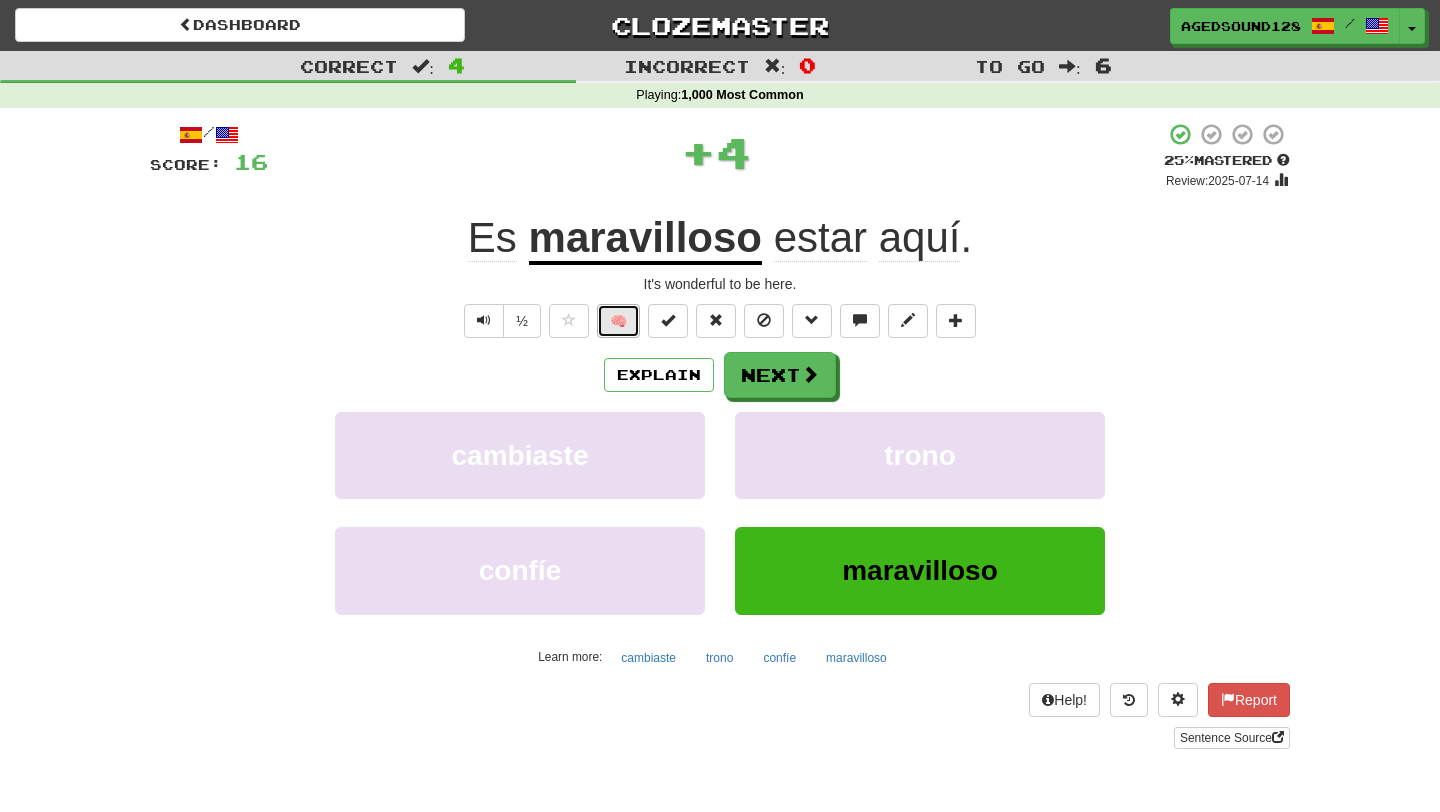 click on "🧠" at bounding box center [618, 321] 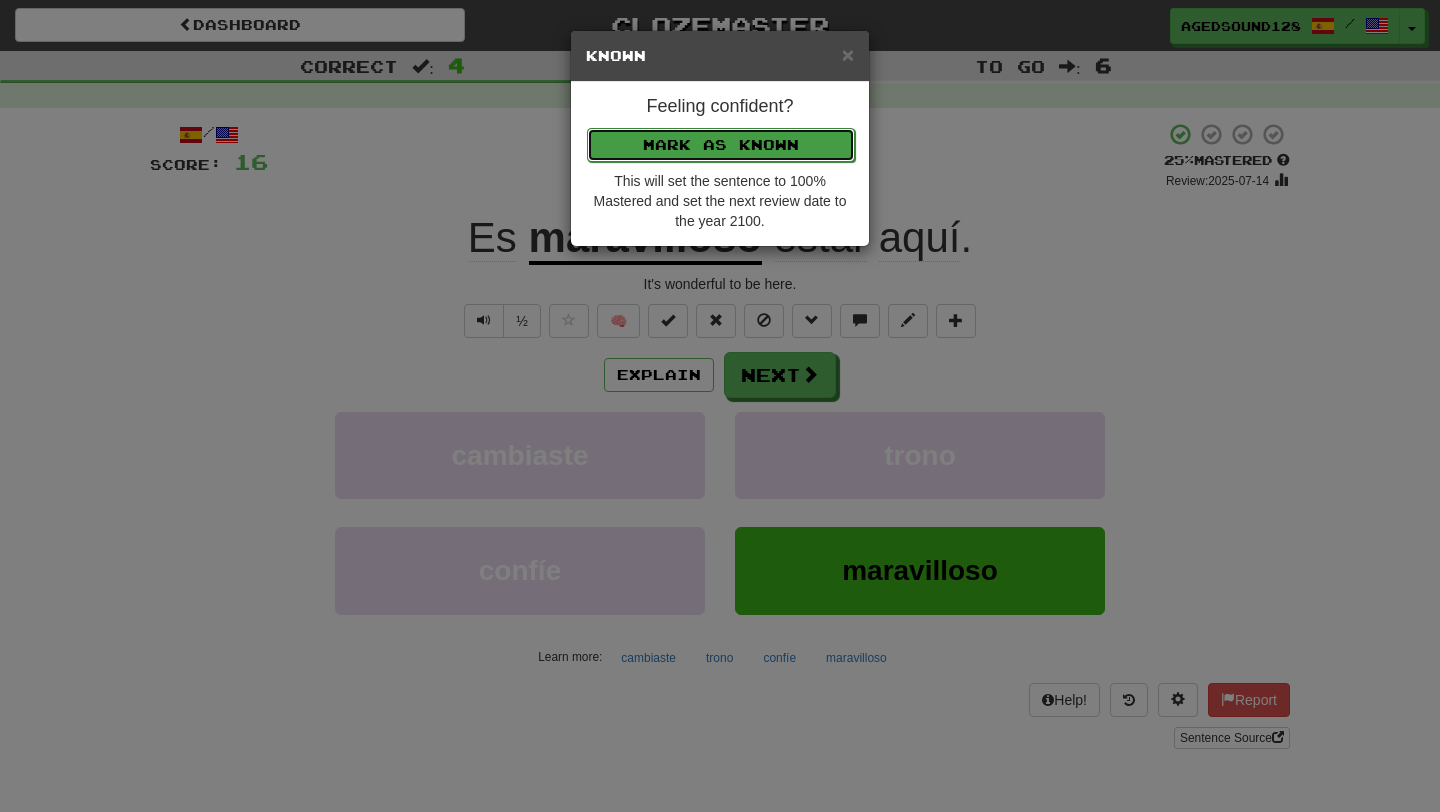 click on "Mark as Known" at bounding box center [721, 145] 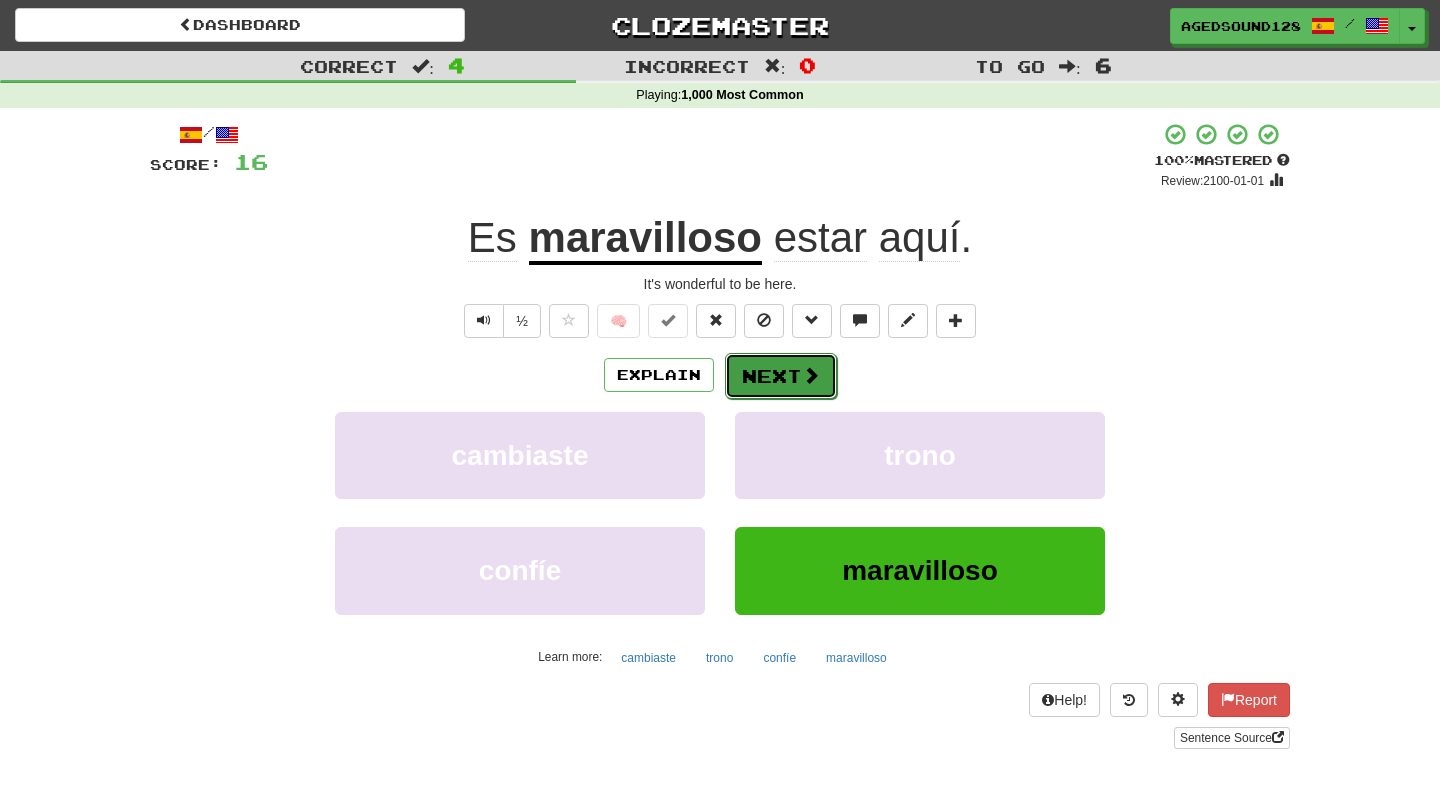 click on "Next" at bounding box center (781, 376) 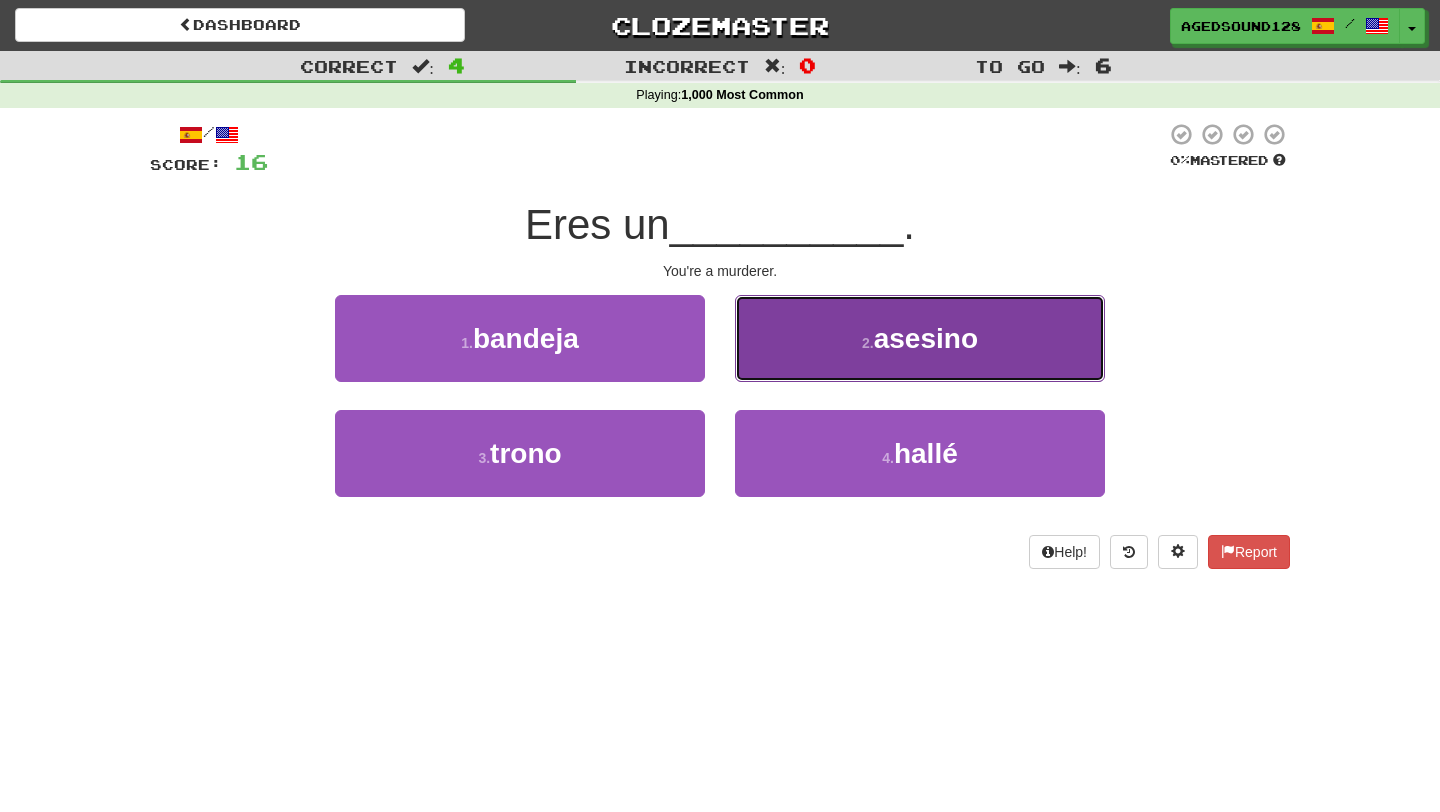 click on "2 .  asesino" at bounding box center [920, 338] 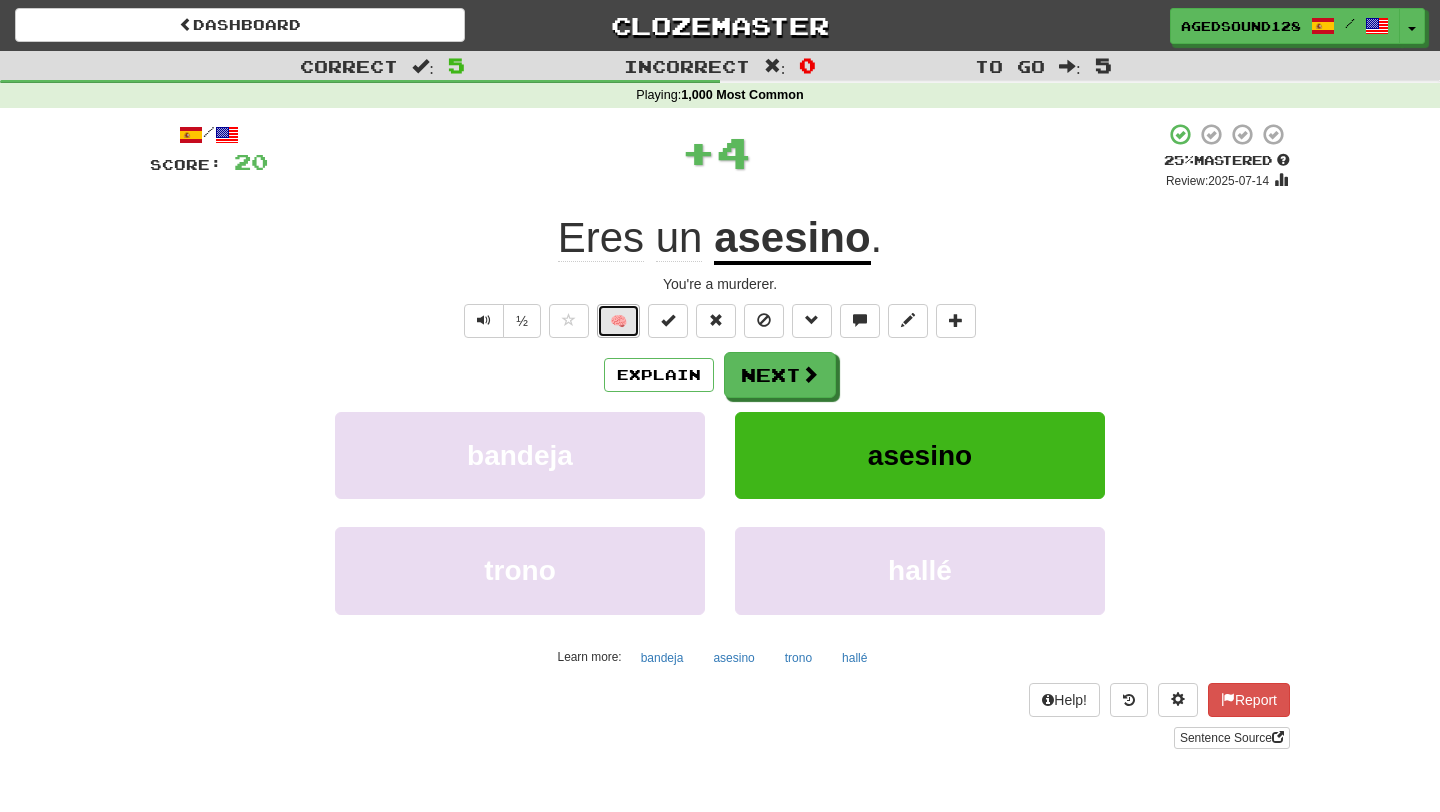 click on "🧠" at bounding box center [618, 321] 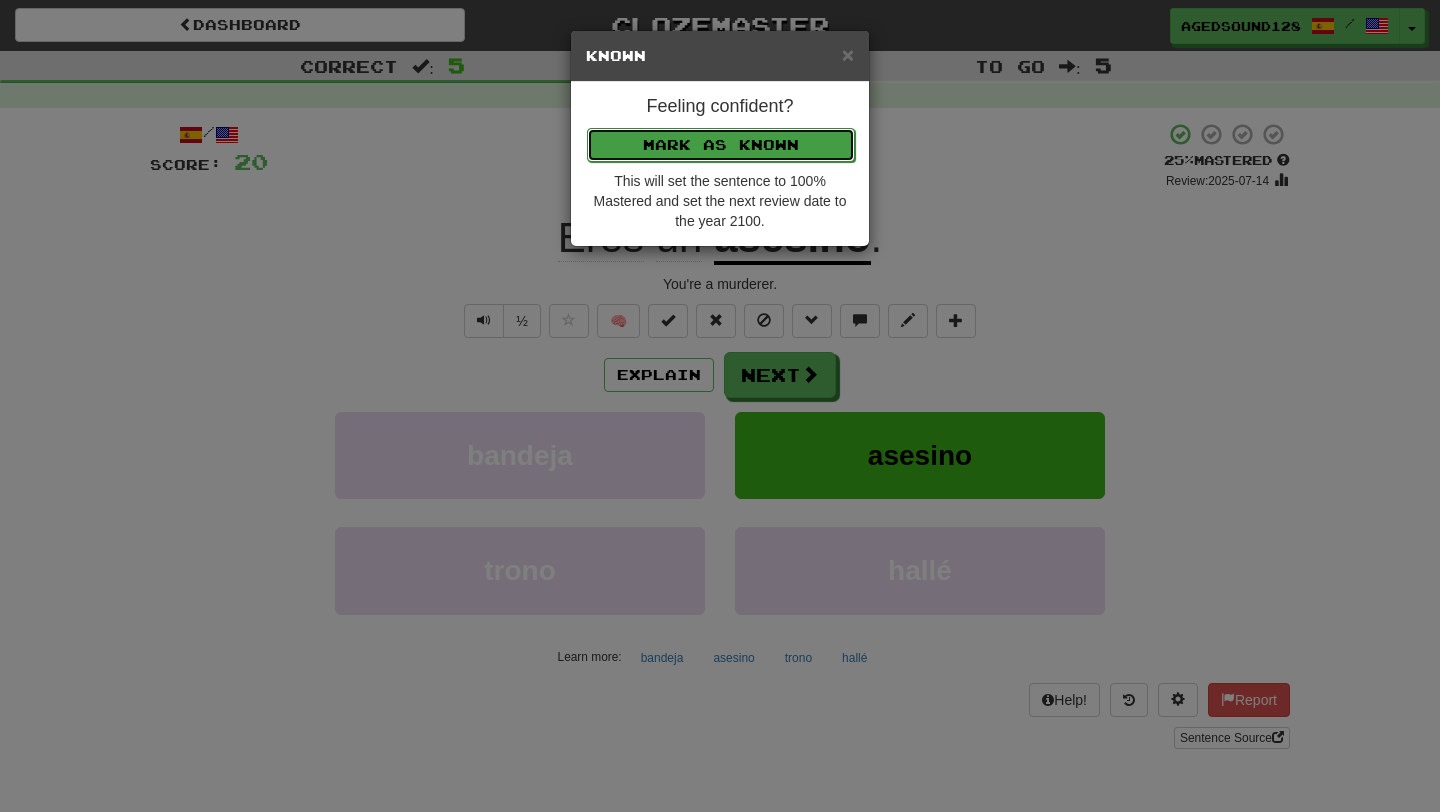 click on "Mark as Known" at bounding box center (721, 145) 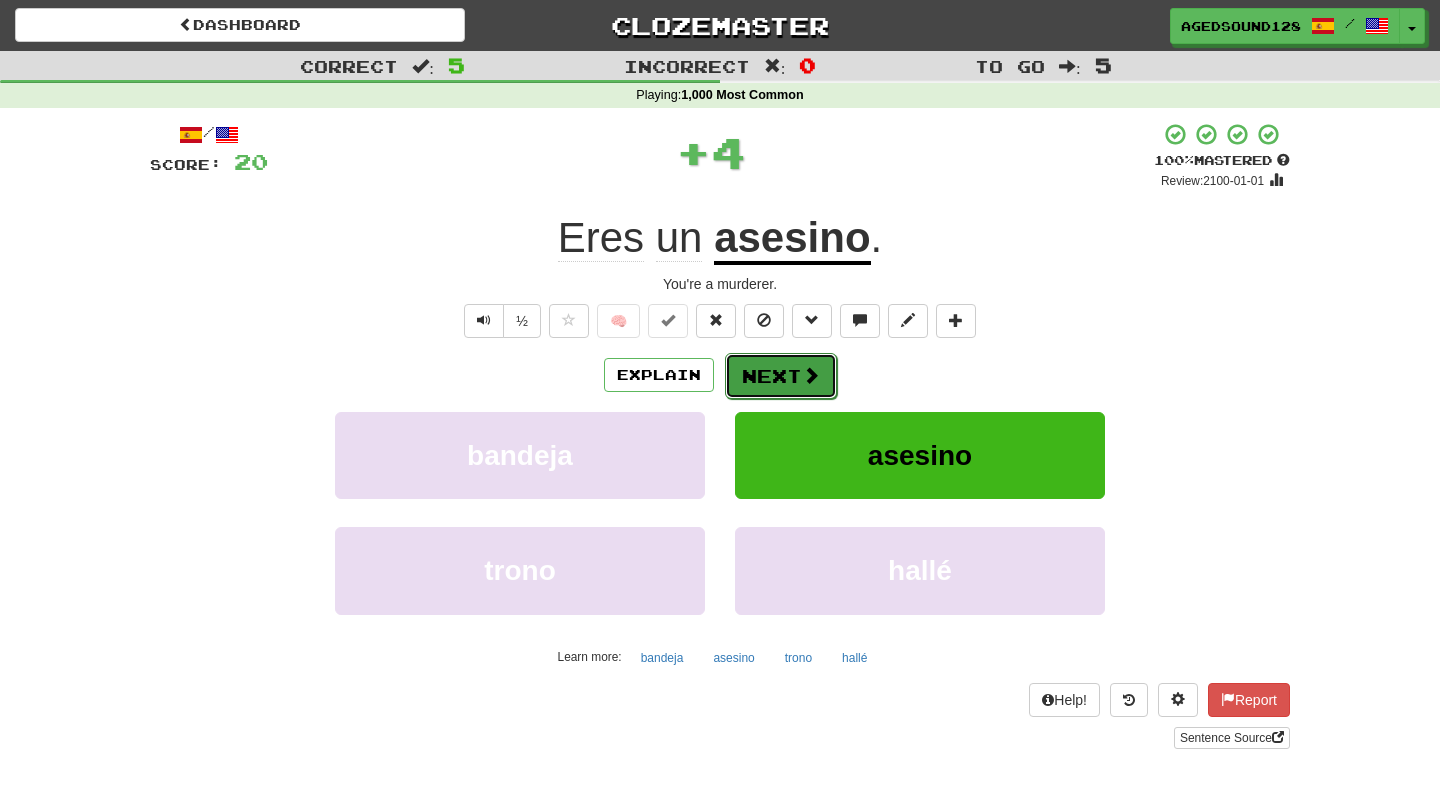 click on "Next" at bounding box center [781, 376] 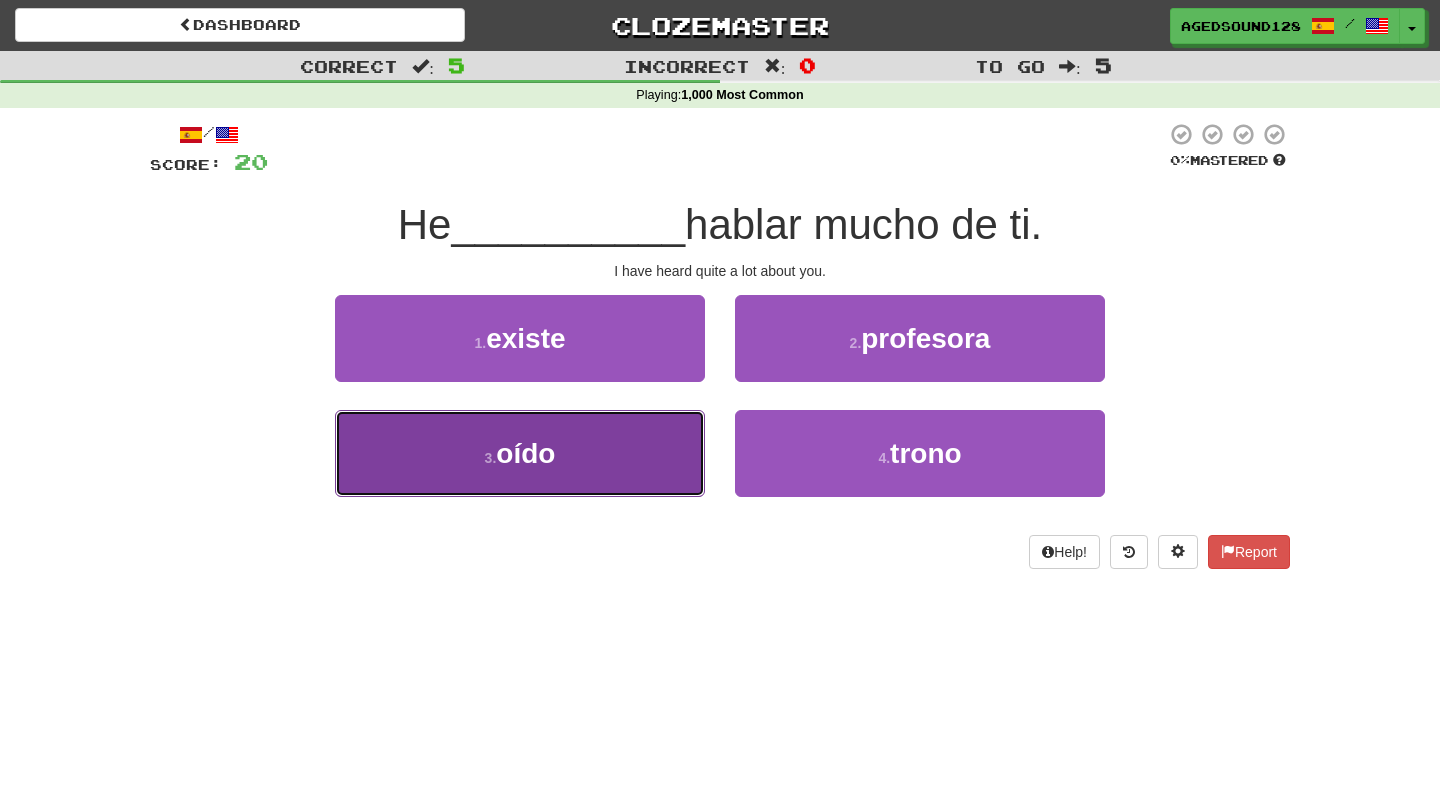 click on "3 .  oído" at bounding box center (520, 453) 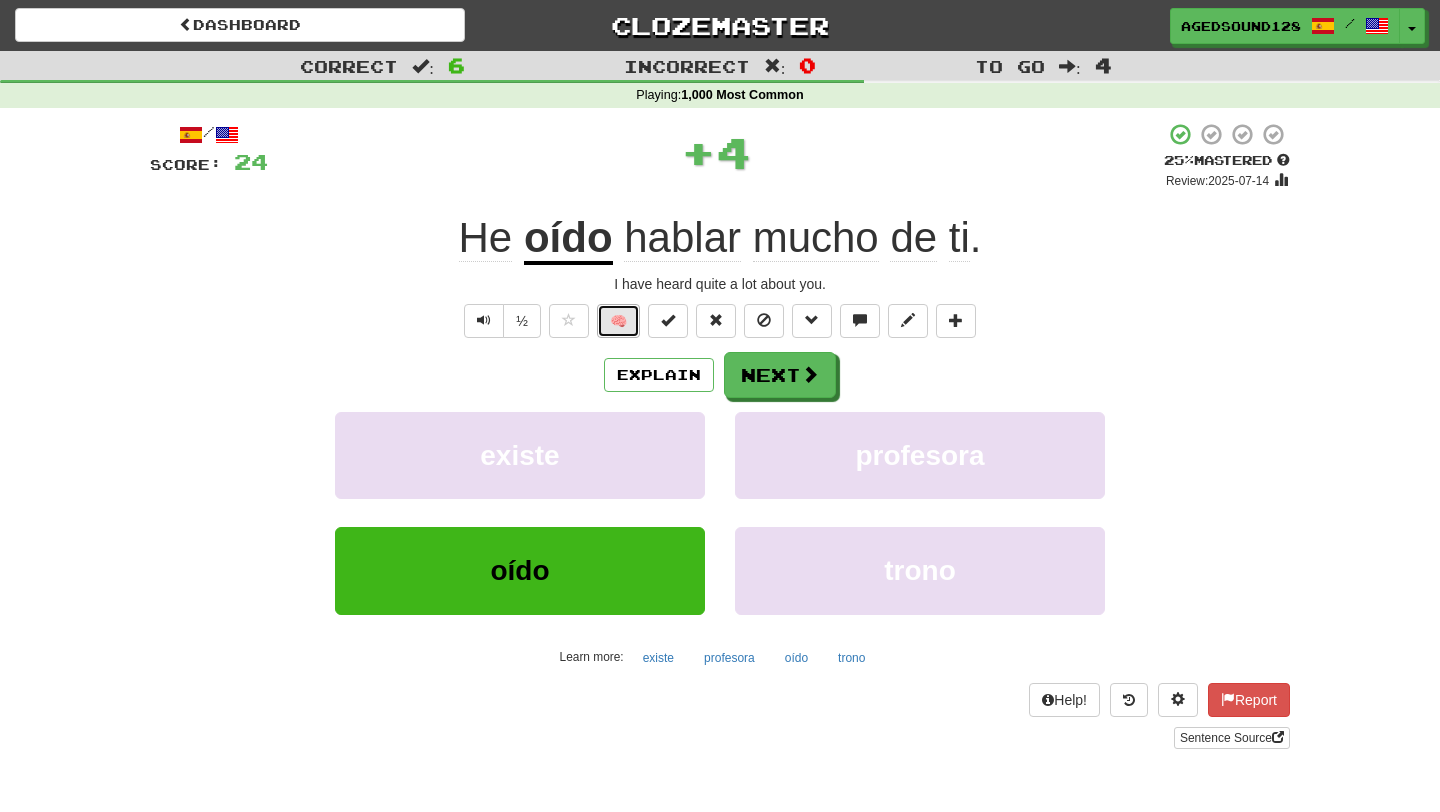 click on "🧠" at bounding box center (618, 321) 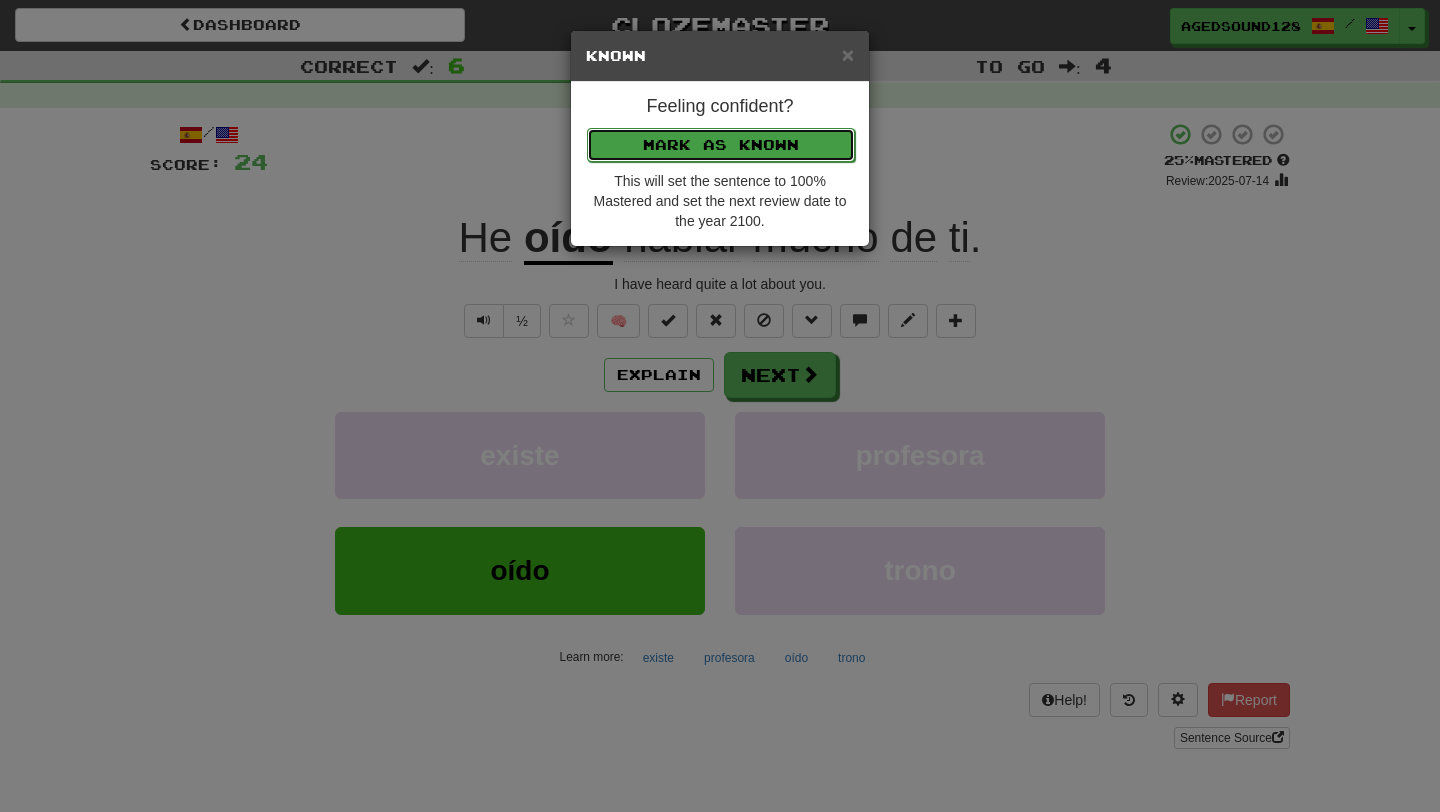 click on "Mark as Known" at bounding box center [721, 145] 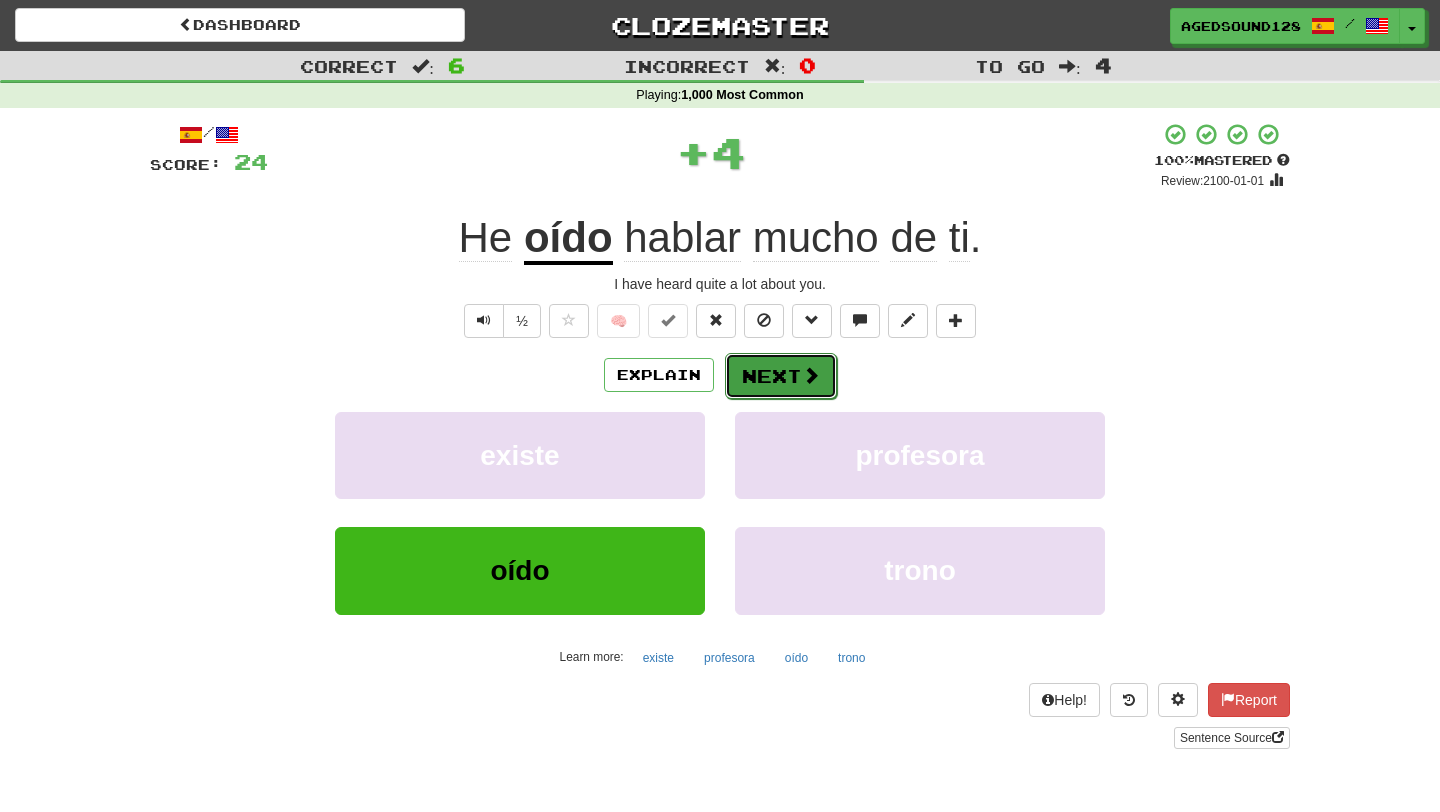 click on "Next" at bounding box center (781, 376) 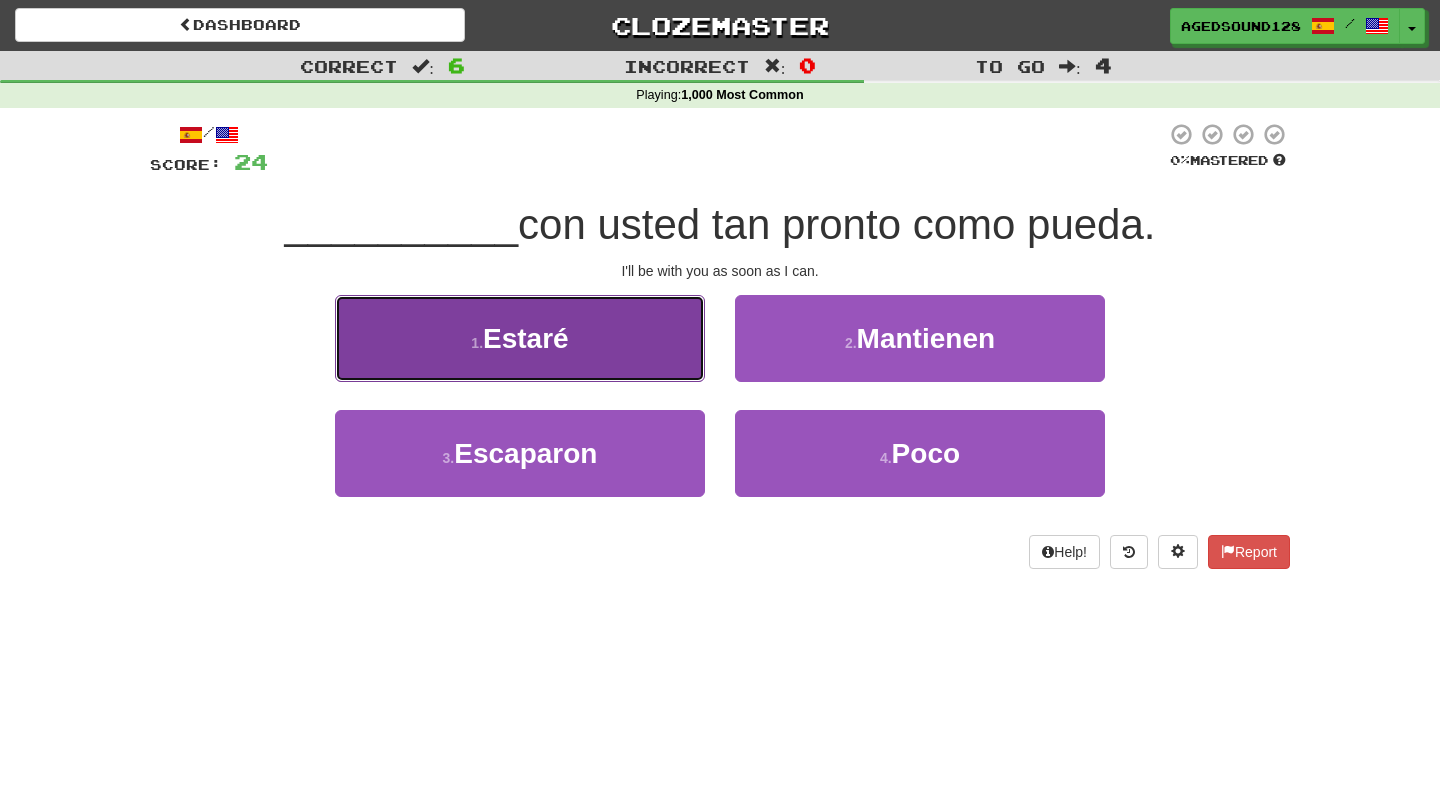 click on "1 .  Estaré" at bounding box center [520, 338] 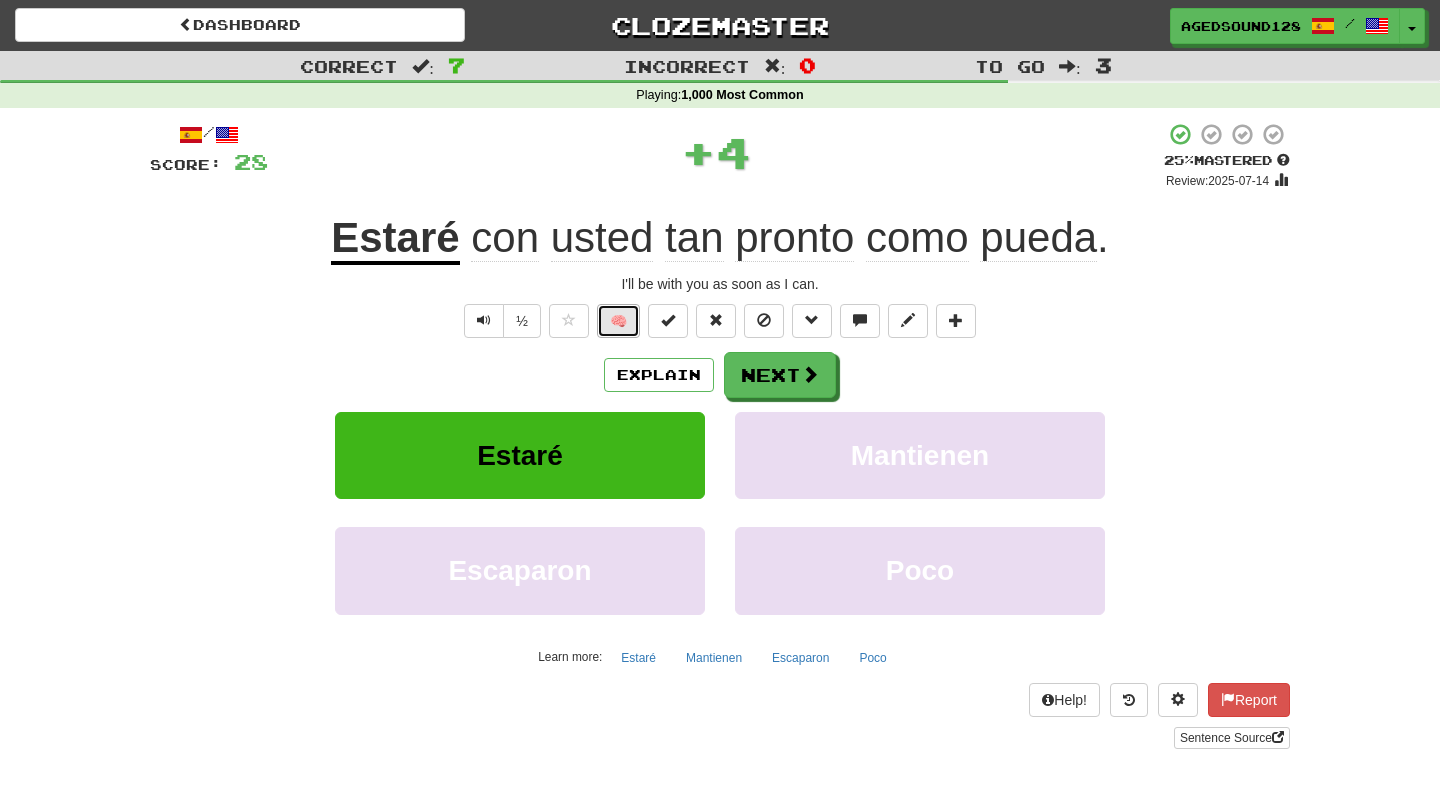 click on "🧠" at bounding box center (618, 321) 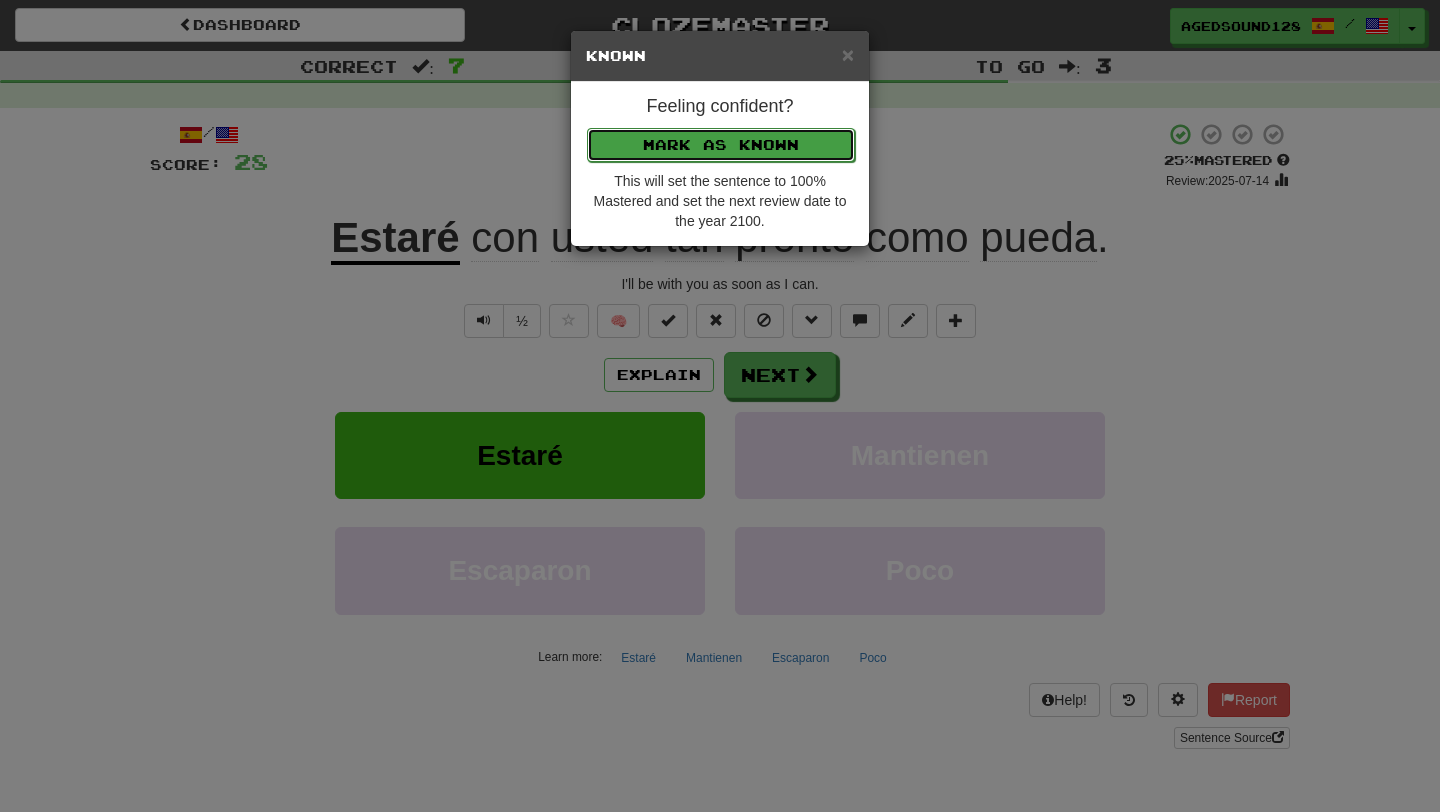 click on "Mark as Known" at bounding box center [721, 145] 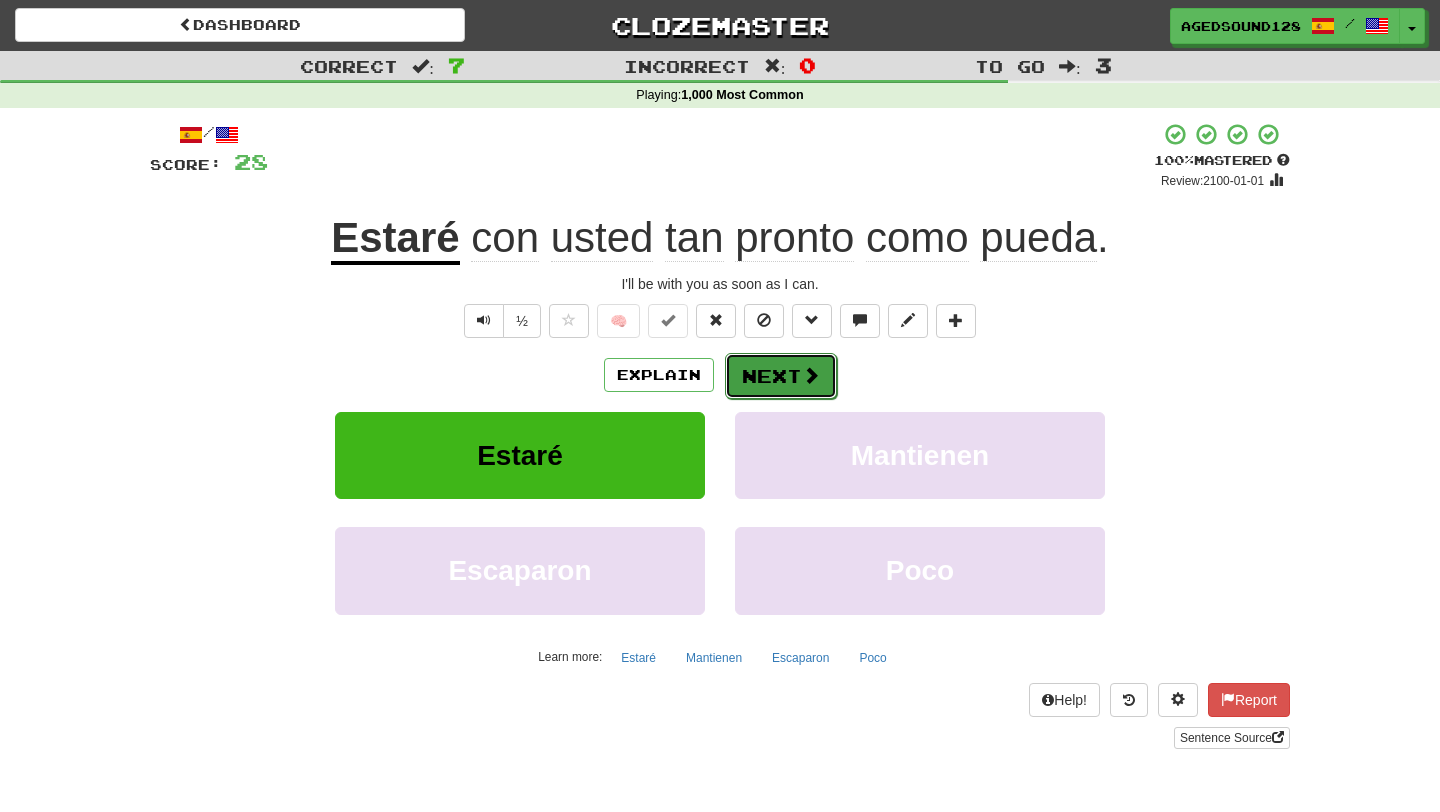 click on "Next" at bounding box center (781, 376) 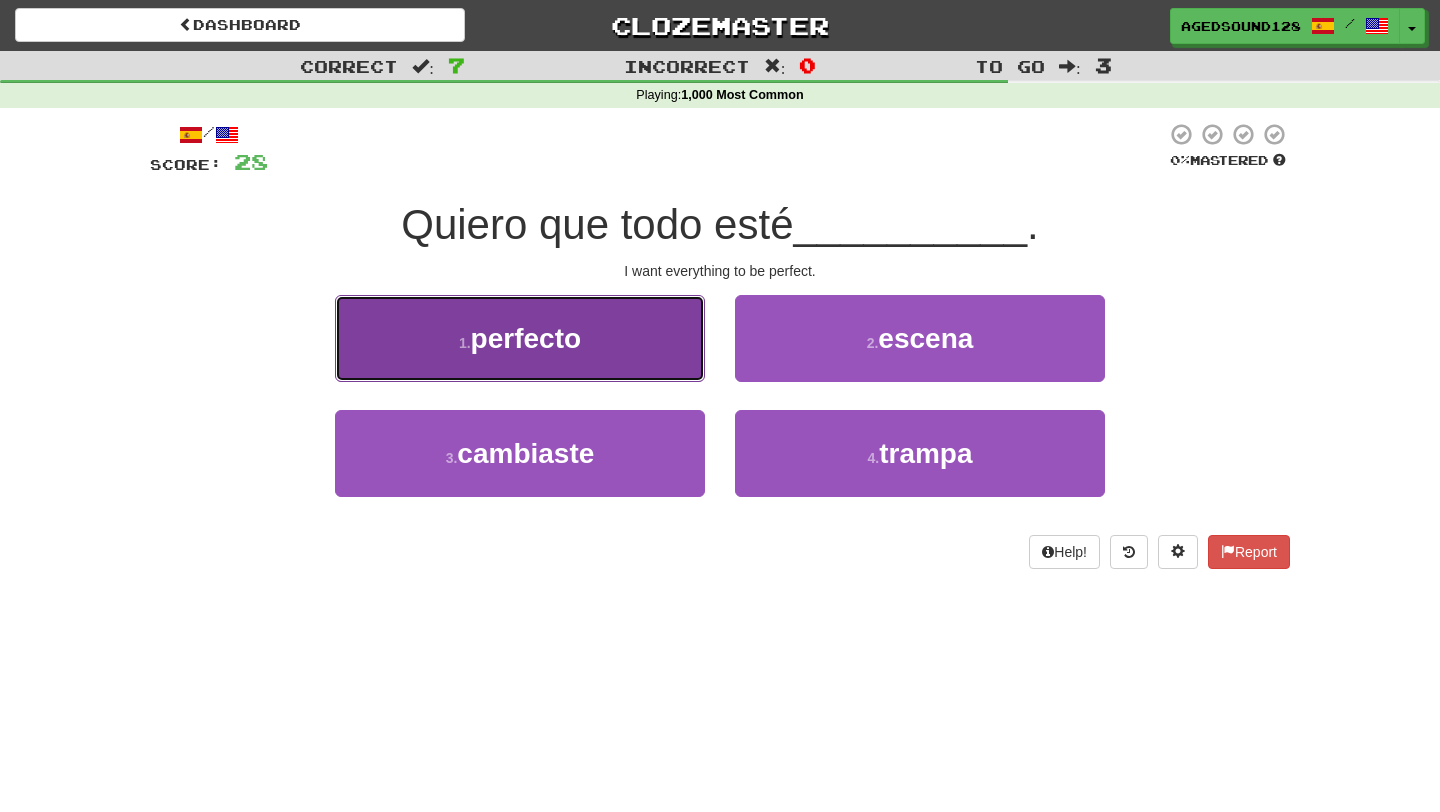 click on "1 .  perfecto" at bounding box center (520, 338) 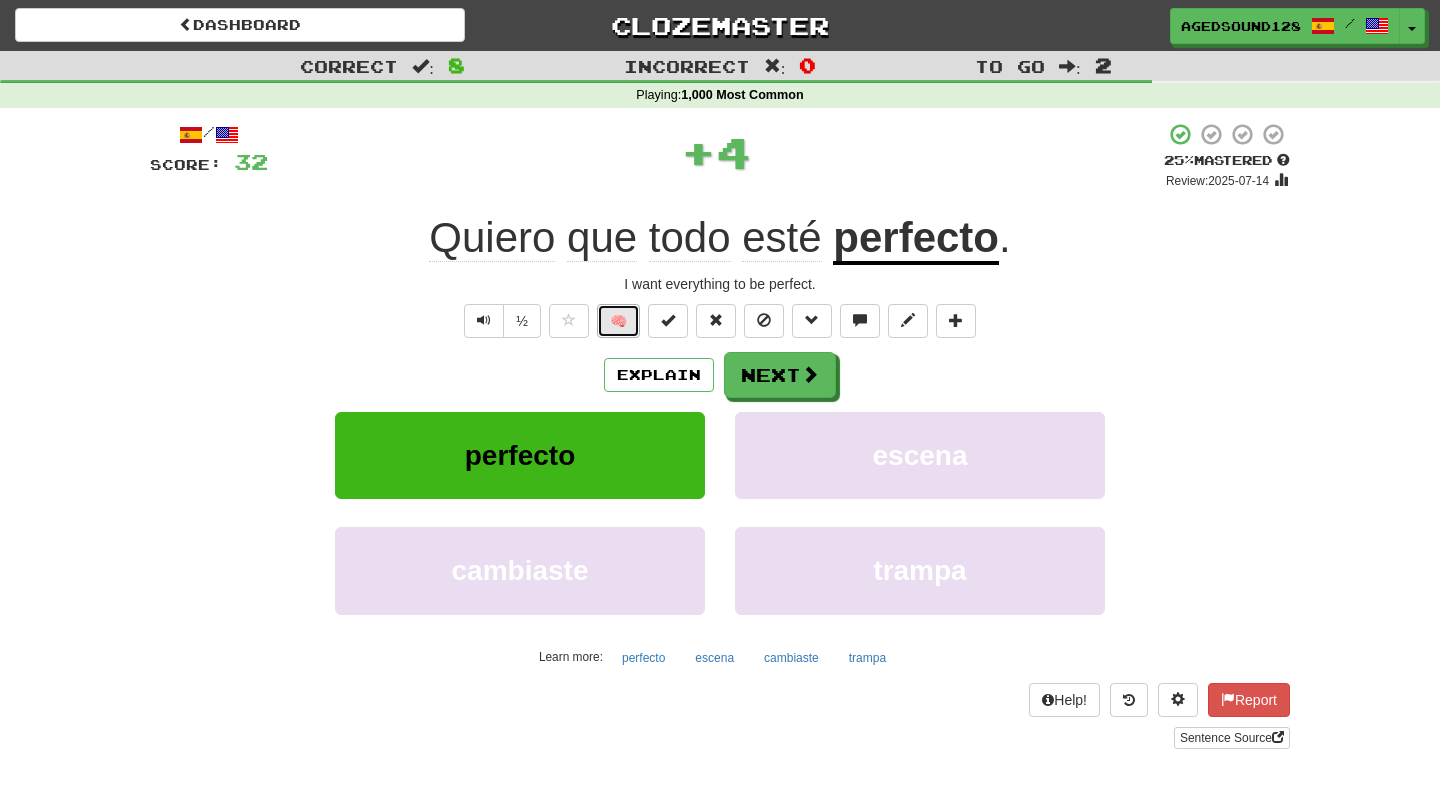 click on "🧠" at bounding box center [618, 321] 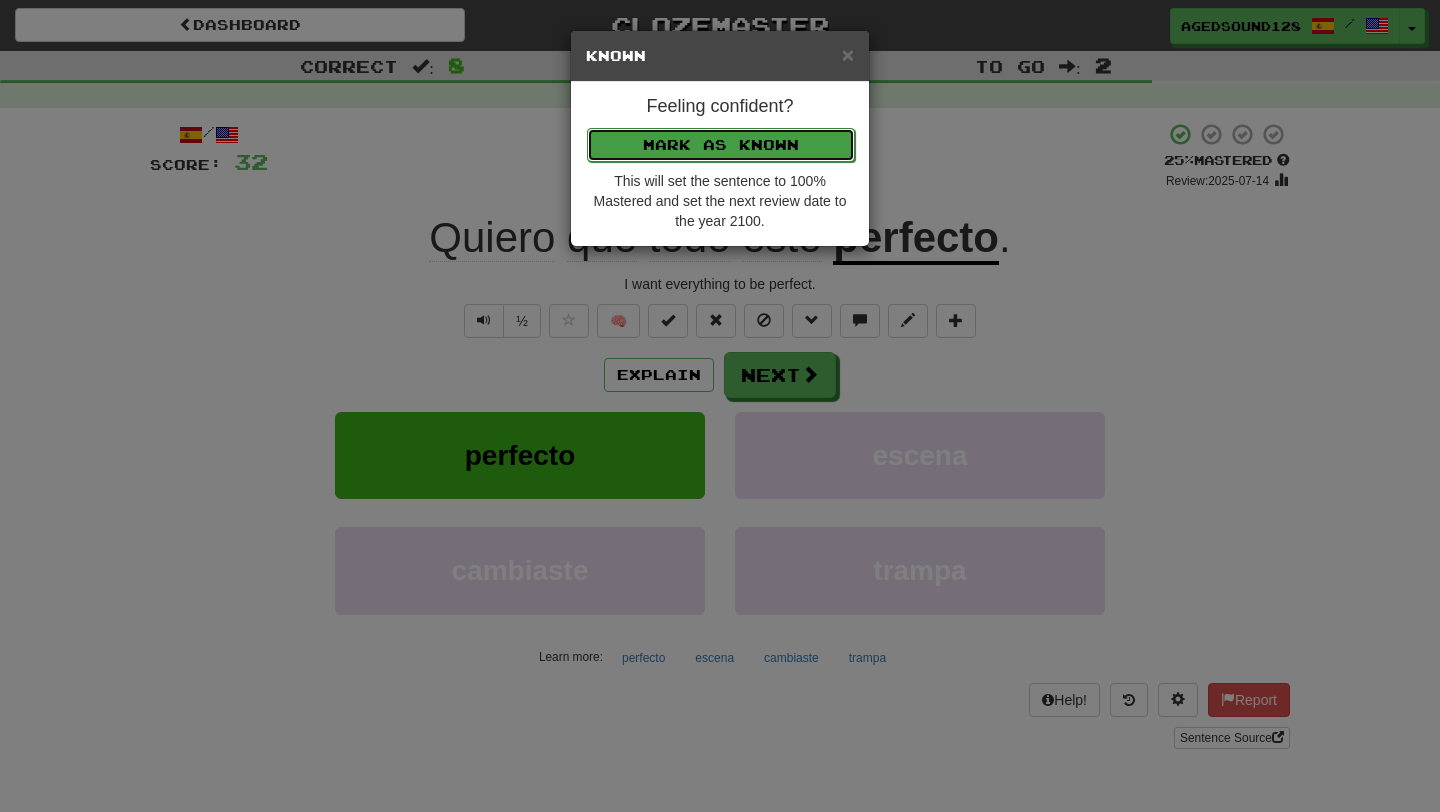 click on "Mark as Known" at bounding box center (721, 145) 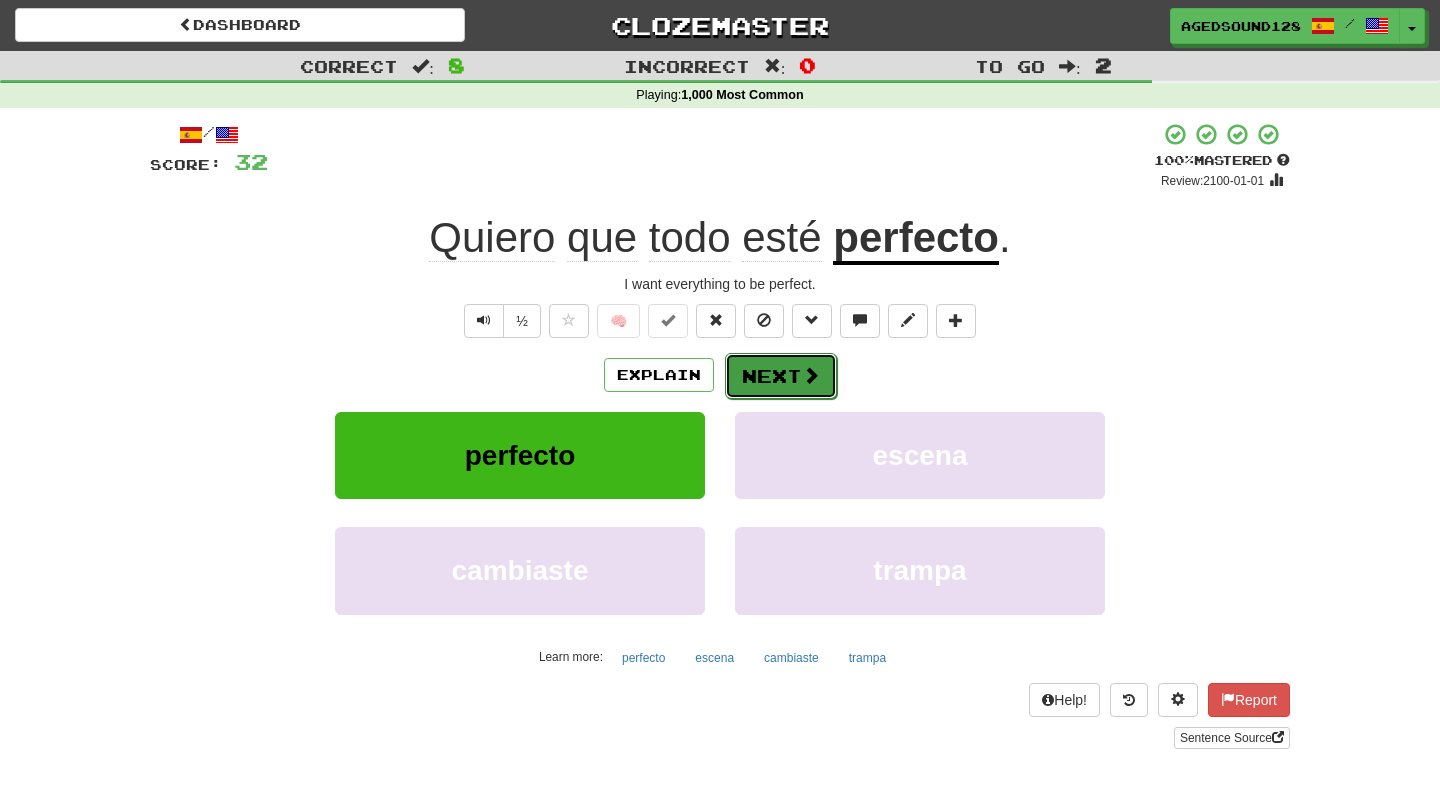 click on "Next" at bounding box center (781, 376) 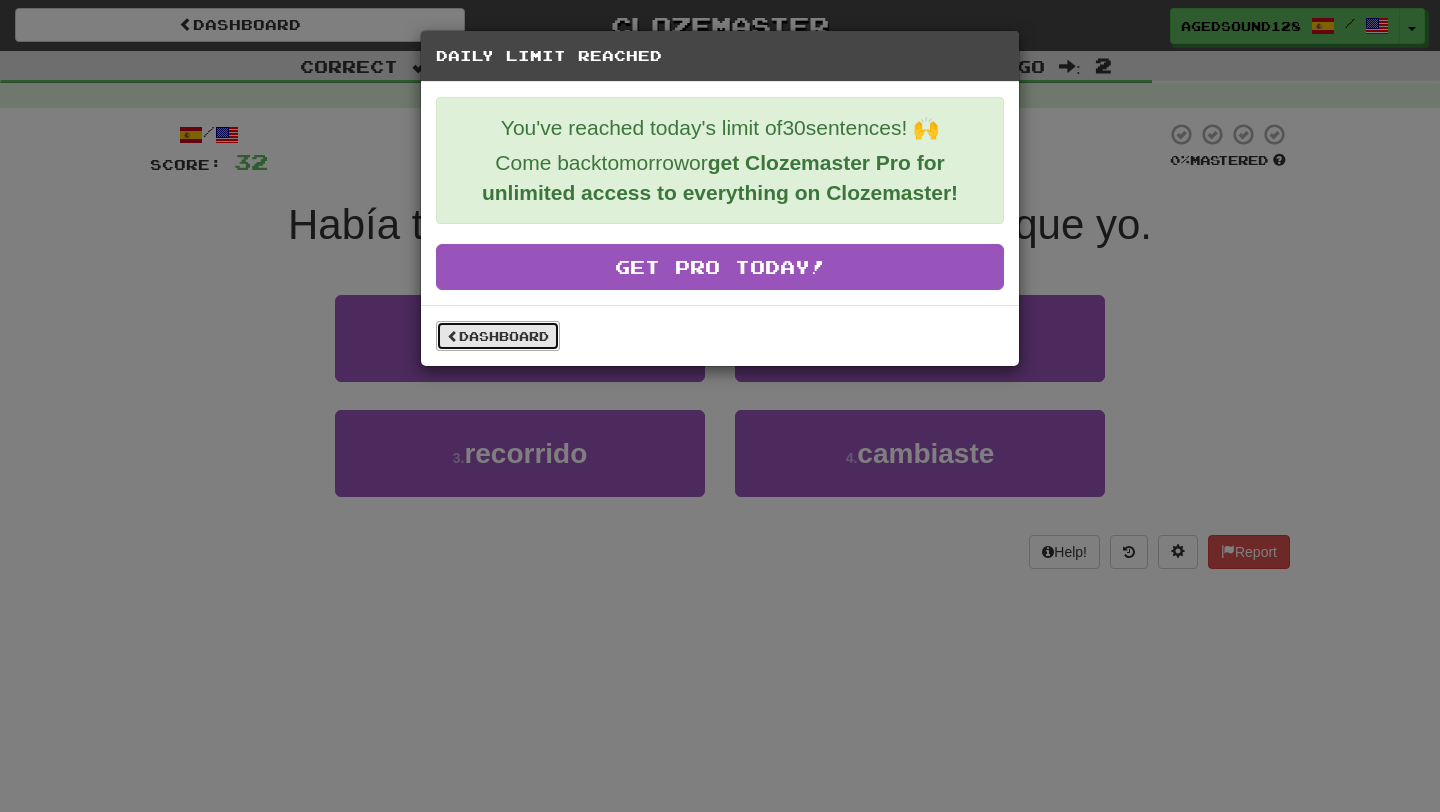 click on "Dashboard" at bounding box center [498, 336] 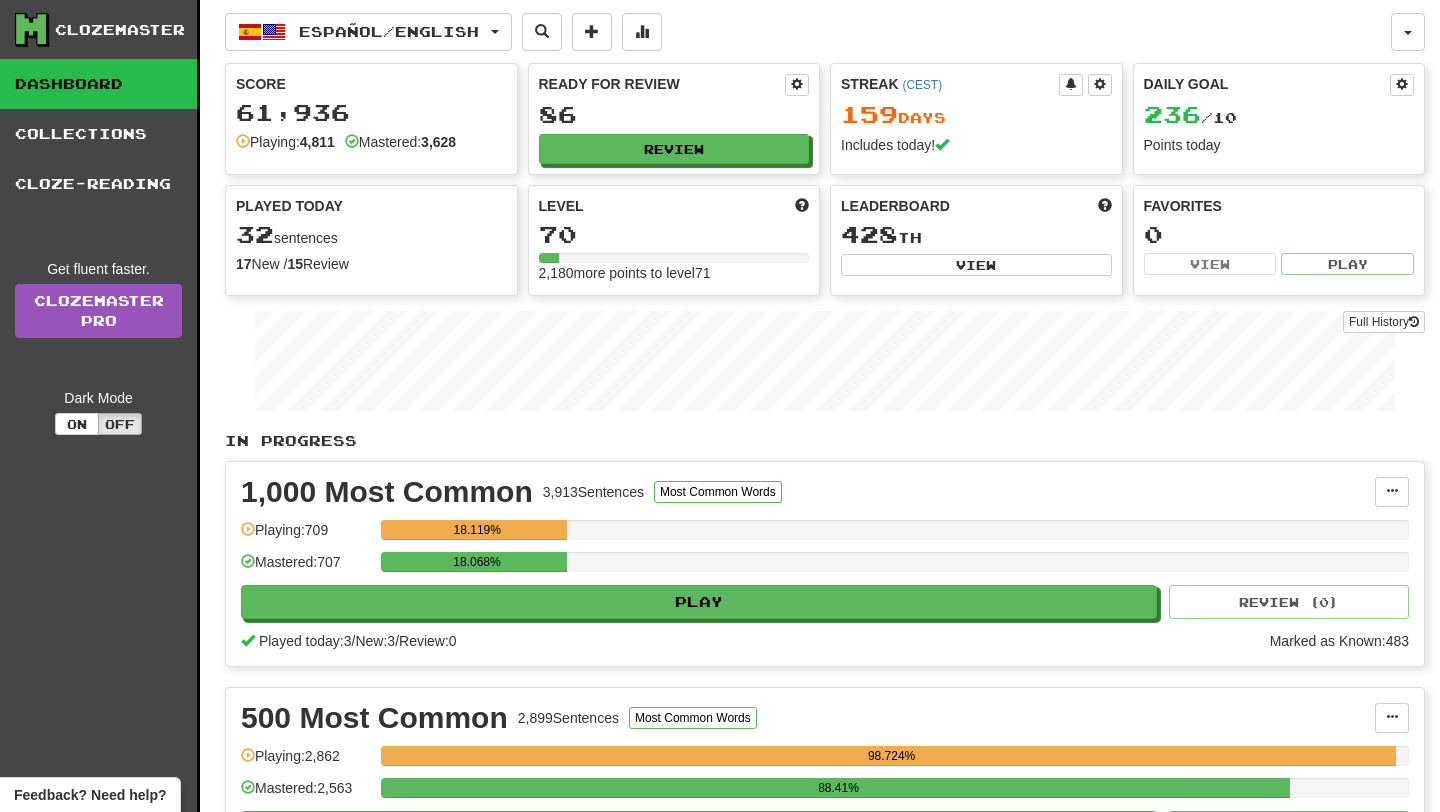scroll, scrollTop: 0, scrollLeft: 0, axis: both 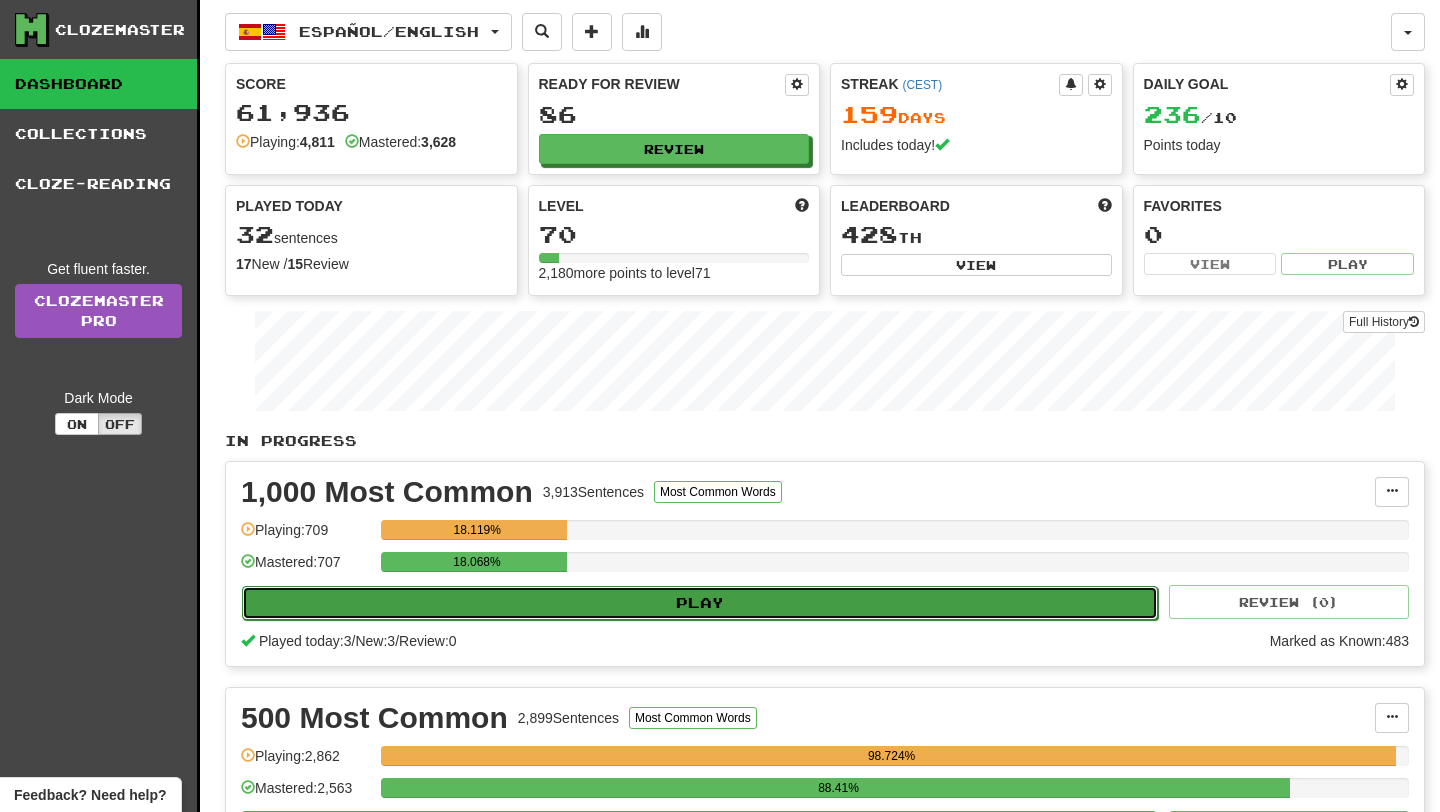 click on "Play" at bounding box center (700, 603) 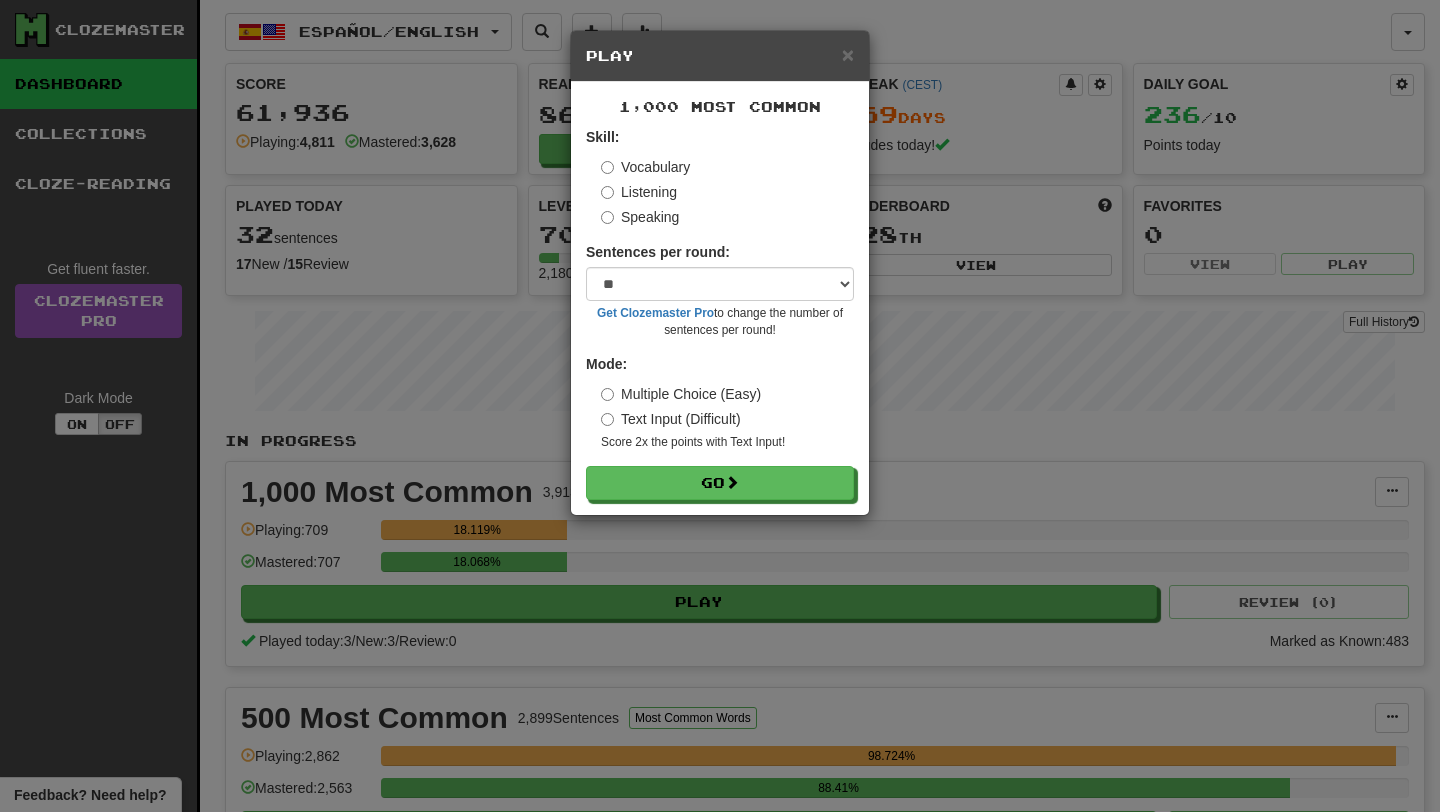 click on "Skill: Vocabulary Listening Speaking Sentences per round: * ** ** ** ** ** *** ******** Get Clozemaster Pro  to change the number of sentences per round! Mode: Multiple Choice (Easy) Text Input (Difficult) Score 2x the points with Text Input ! Go" at bounding box center [720, 313] 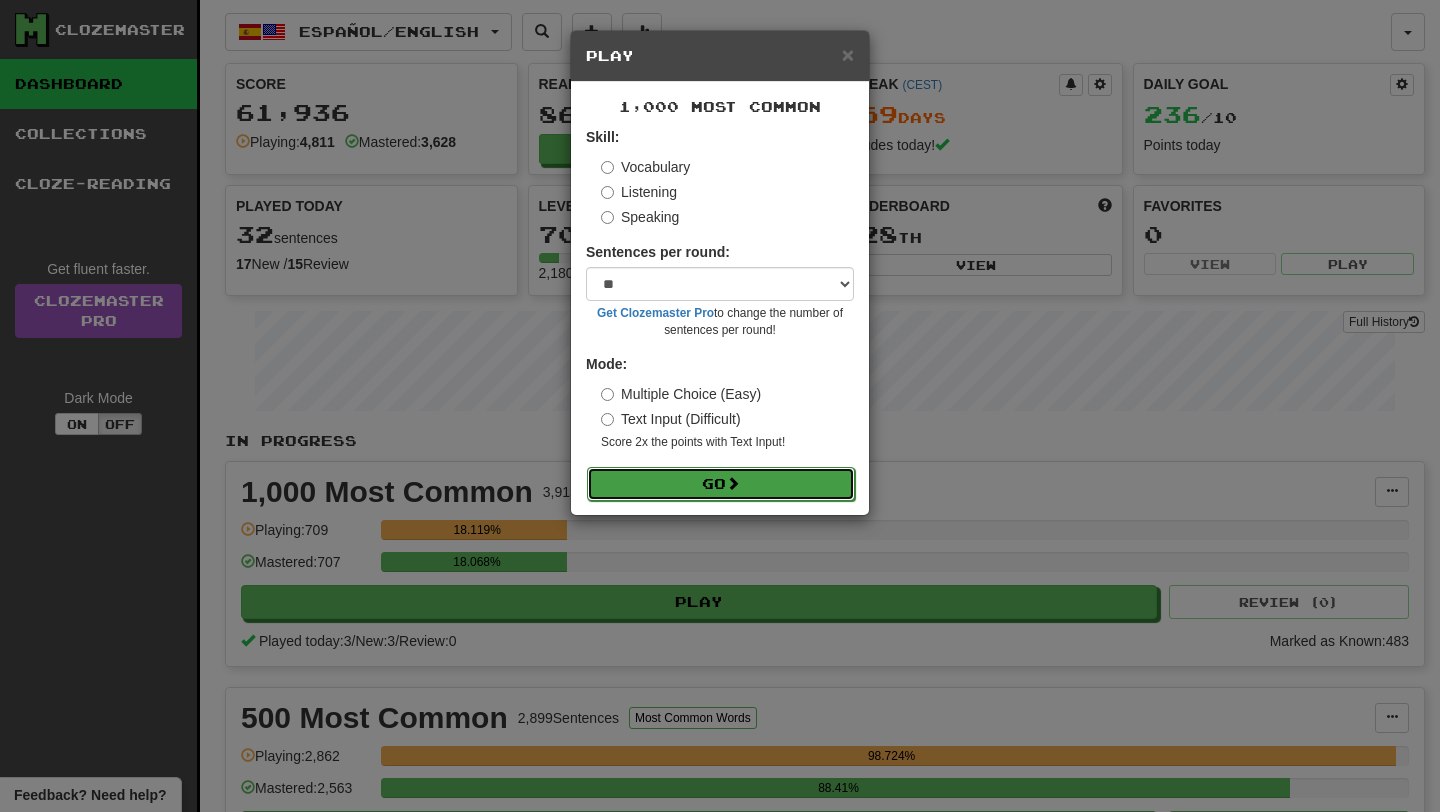 click on "Go" at bounding box center (721, 484) 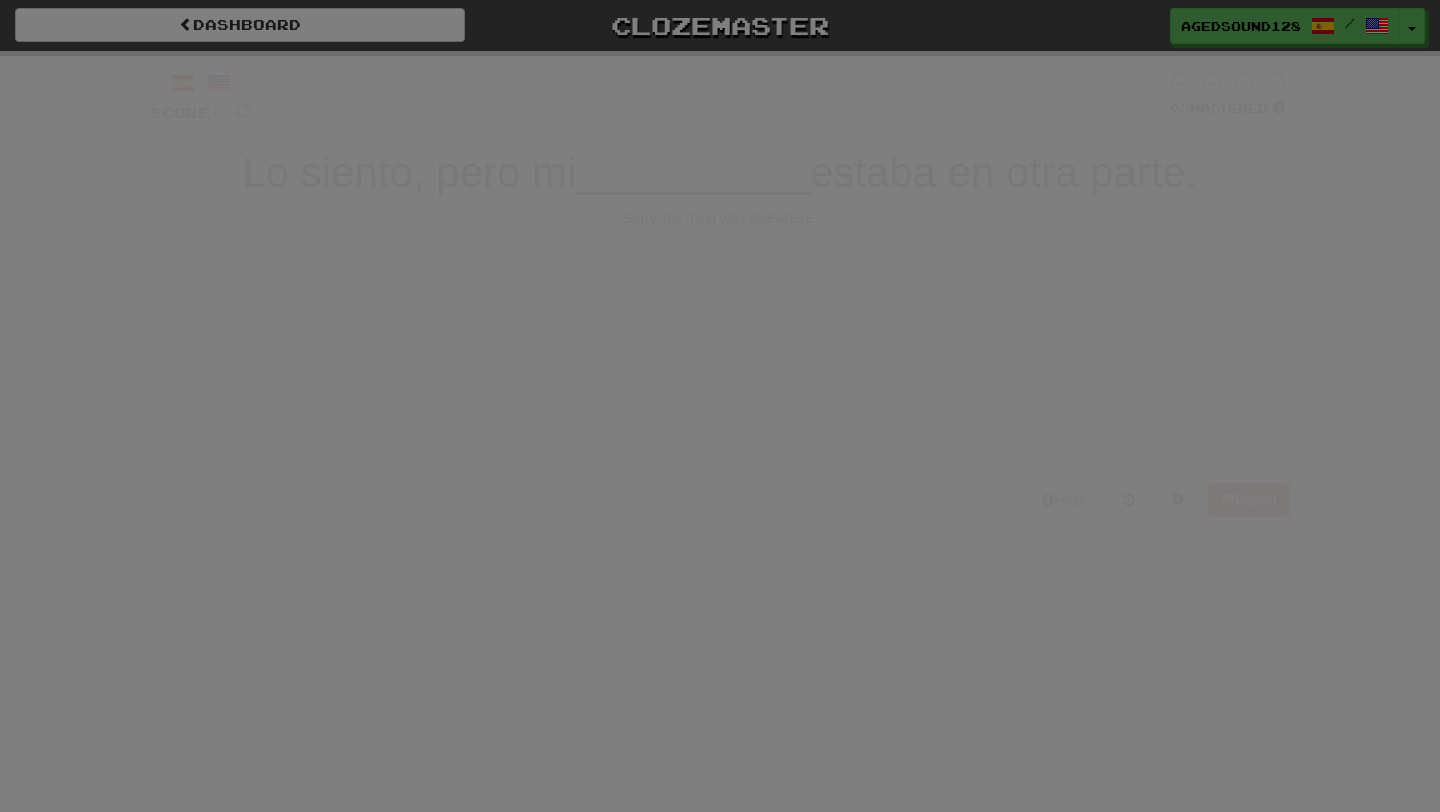 scroll, scrollTop: 0, scrollLeft: 0, axis: both 